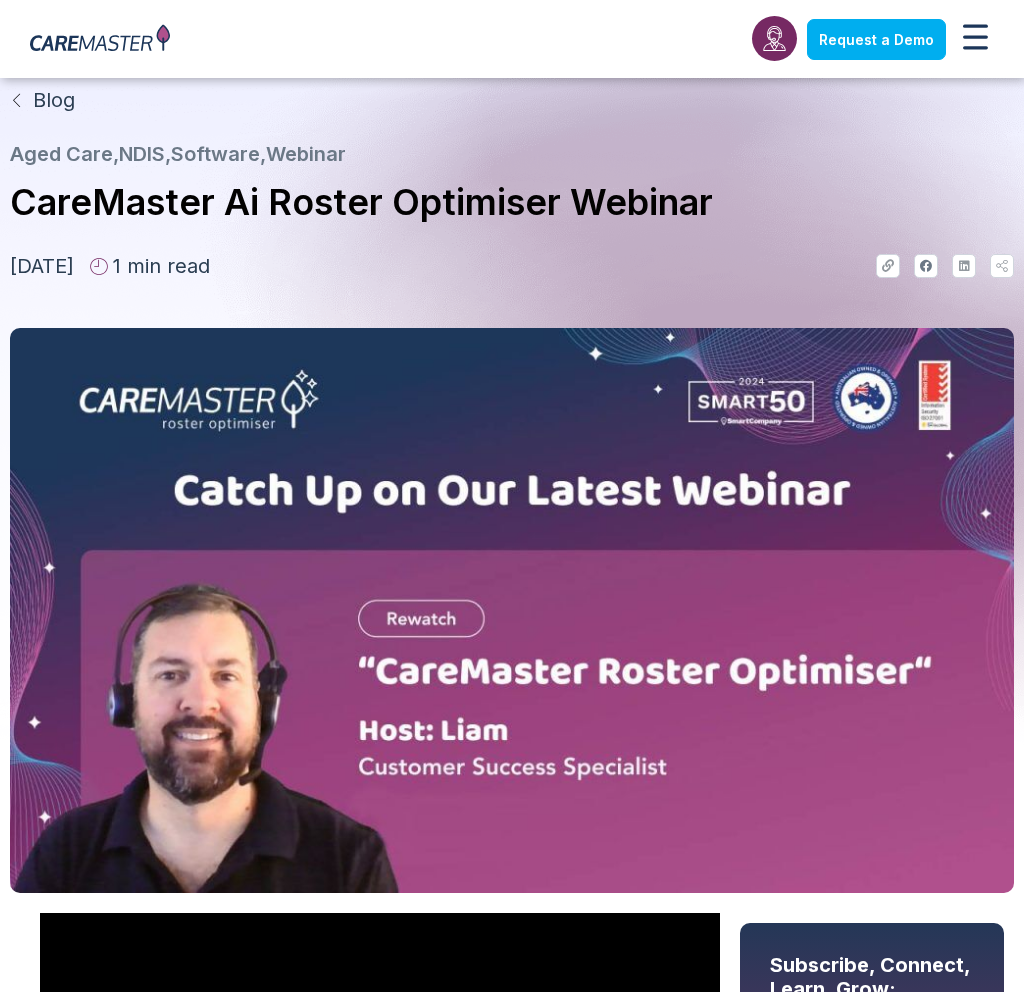 scroll, scrollTop: 766, scrollLeft: 0, axis: vertical 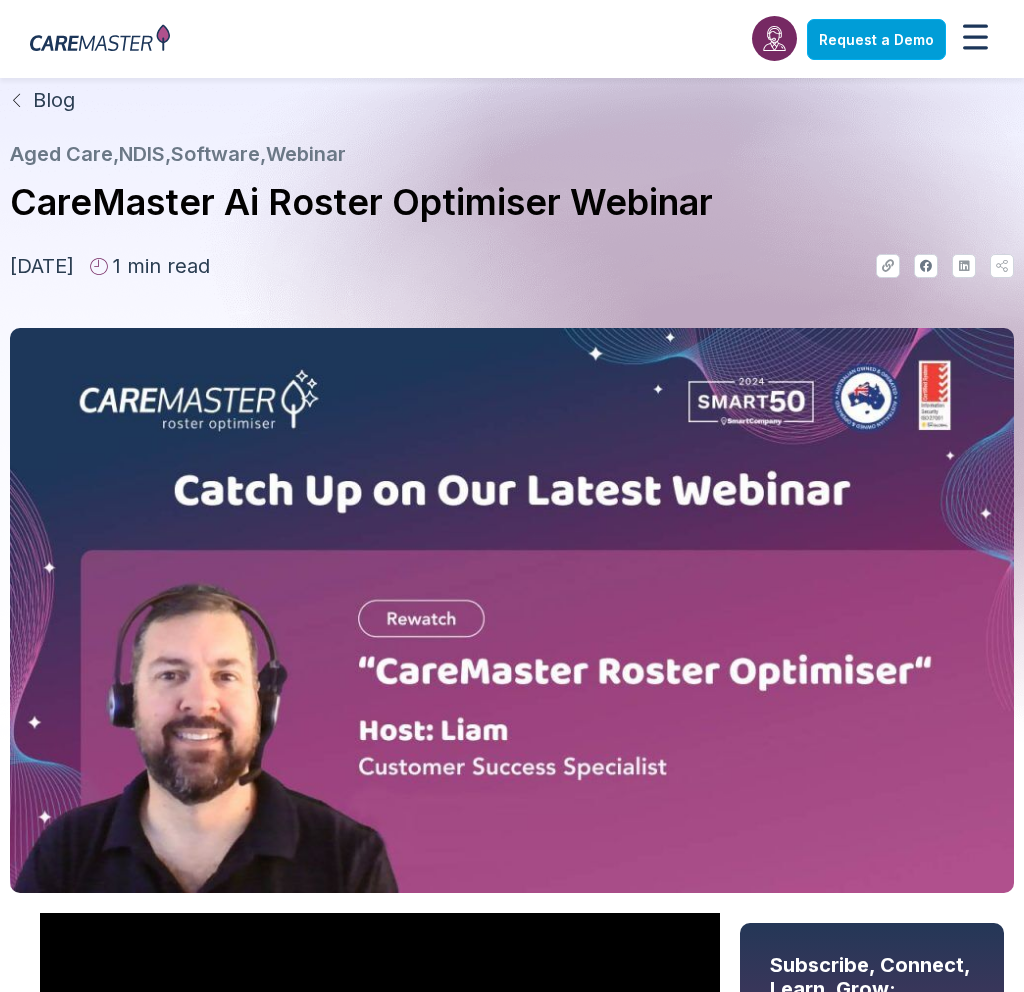 click on "Request a Demo" at bounding box center [876, 39] 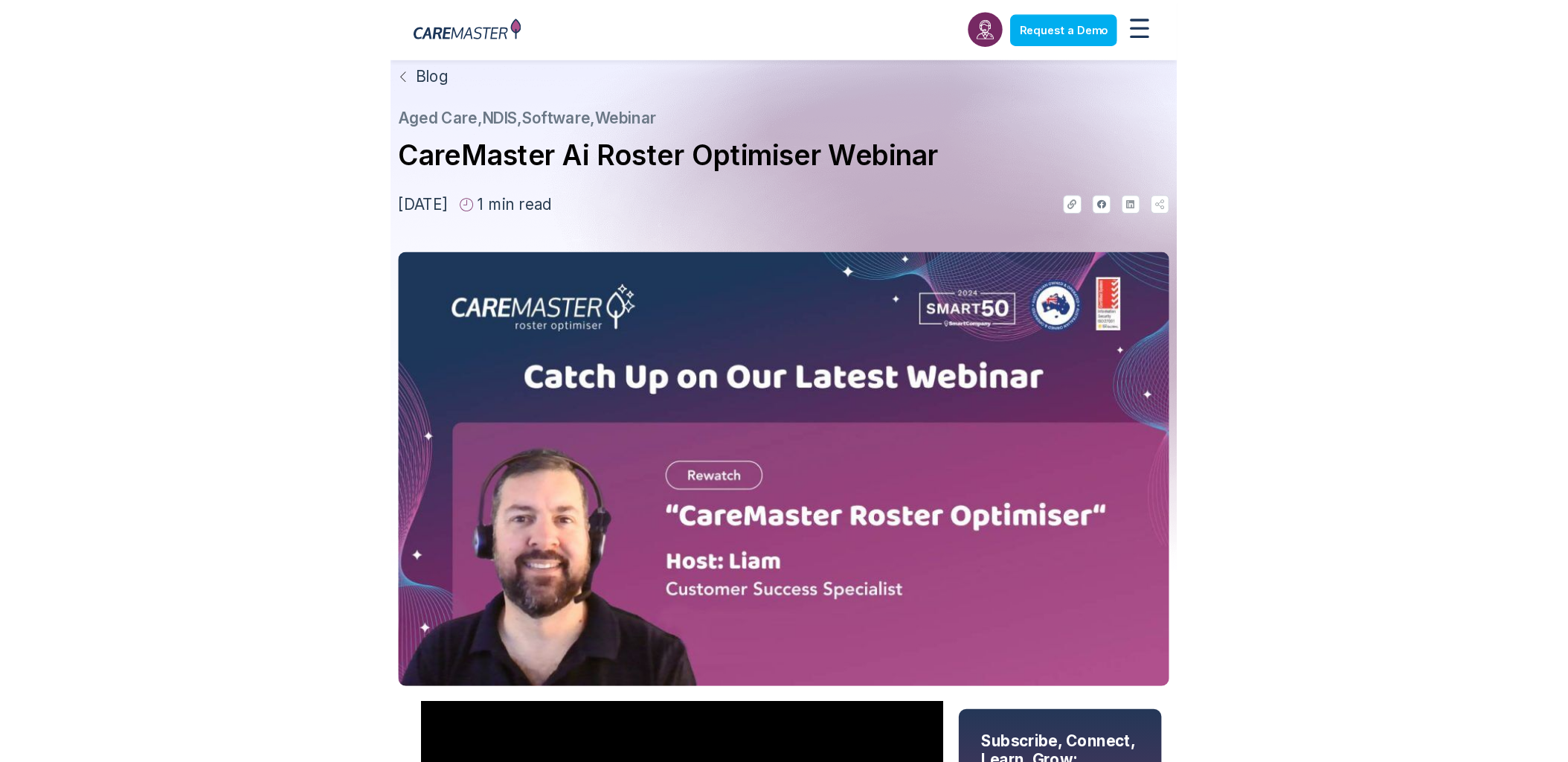 scroll, scrollTop: 44, scrollLeft: 0, axis: vertical 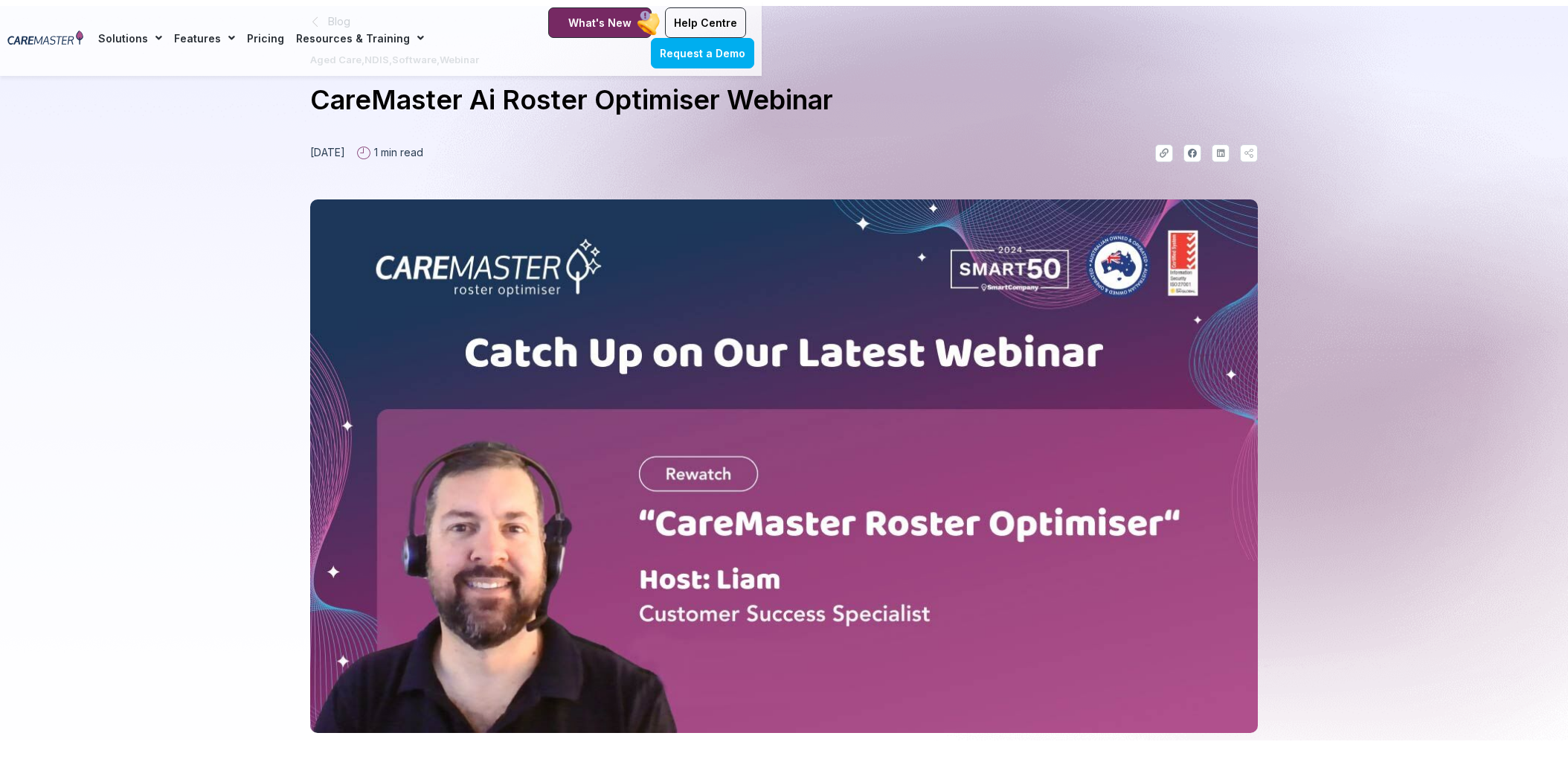 click at bounding box center [45, 38] 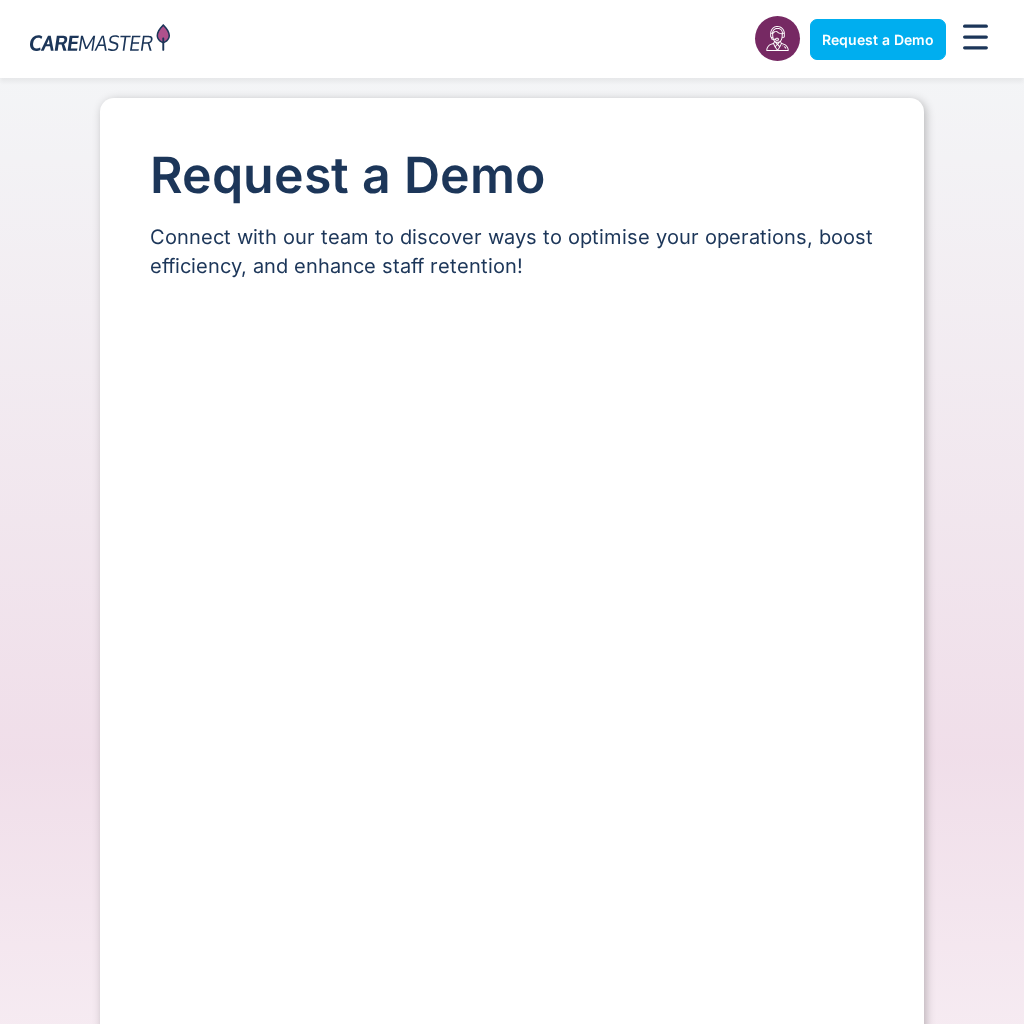scroll, scrollTop: 0, scrollLeft: 0, axis: both 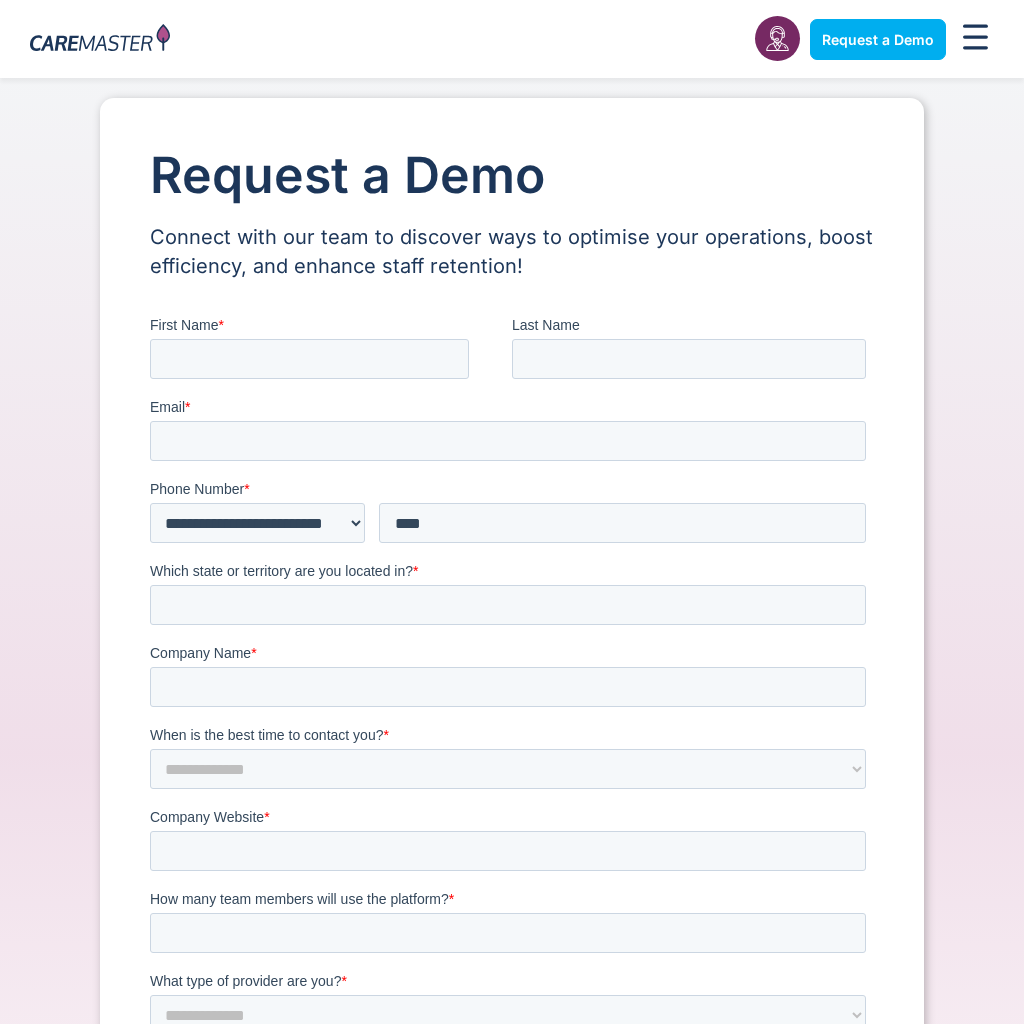 drag, startPoint x: 967, startPoint y: 46, endPoint x: 985, endPoint y: 39, distance: 19.313208 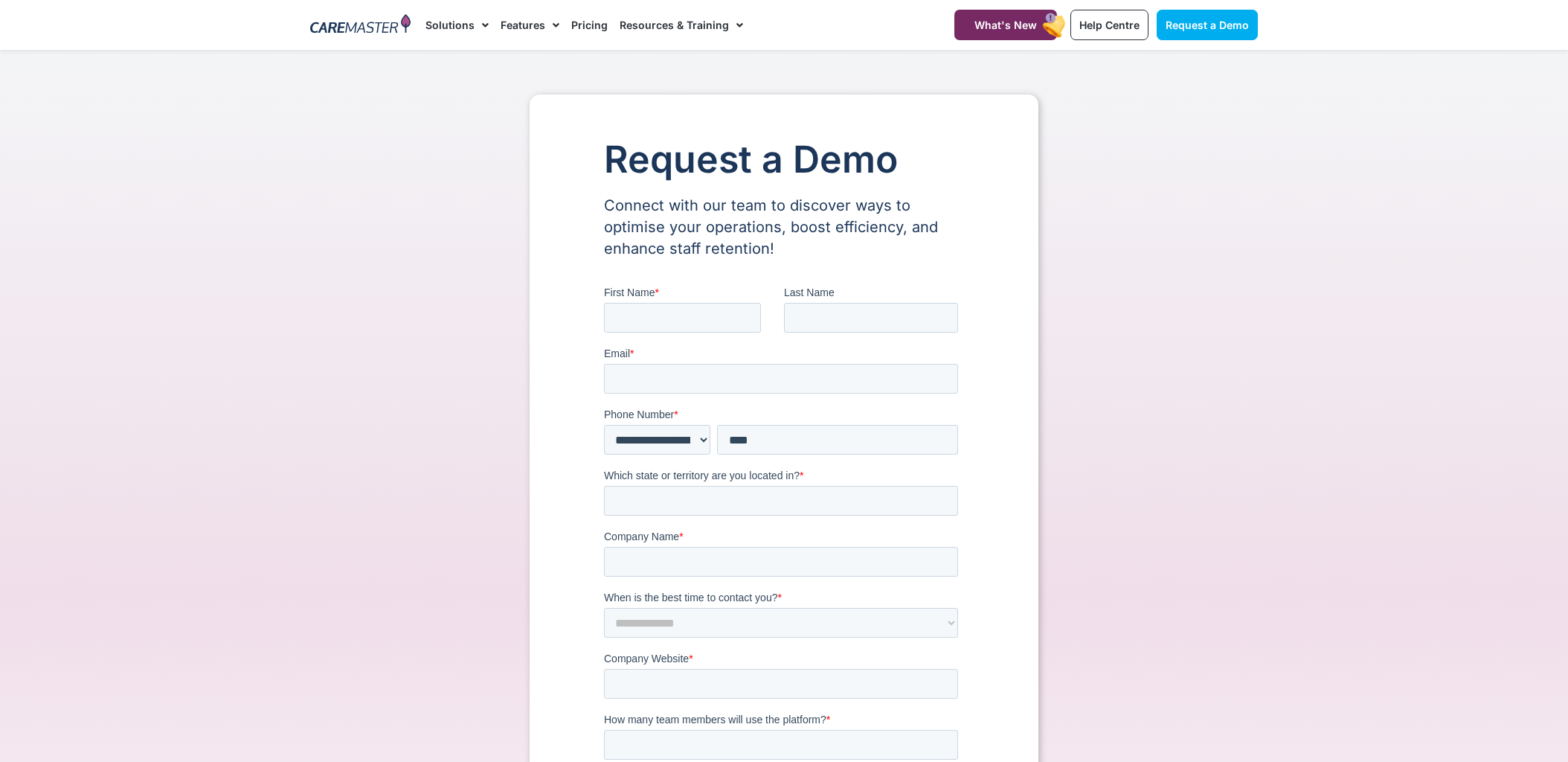 scroll, scrollTop: 0, scrollLeft: 0, axis: both 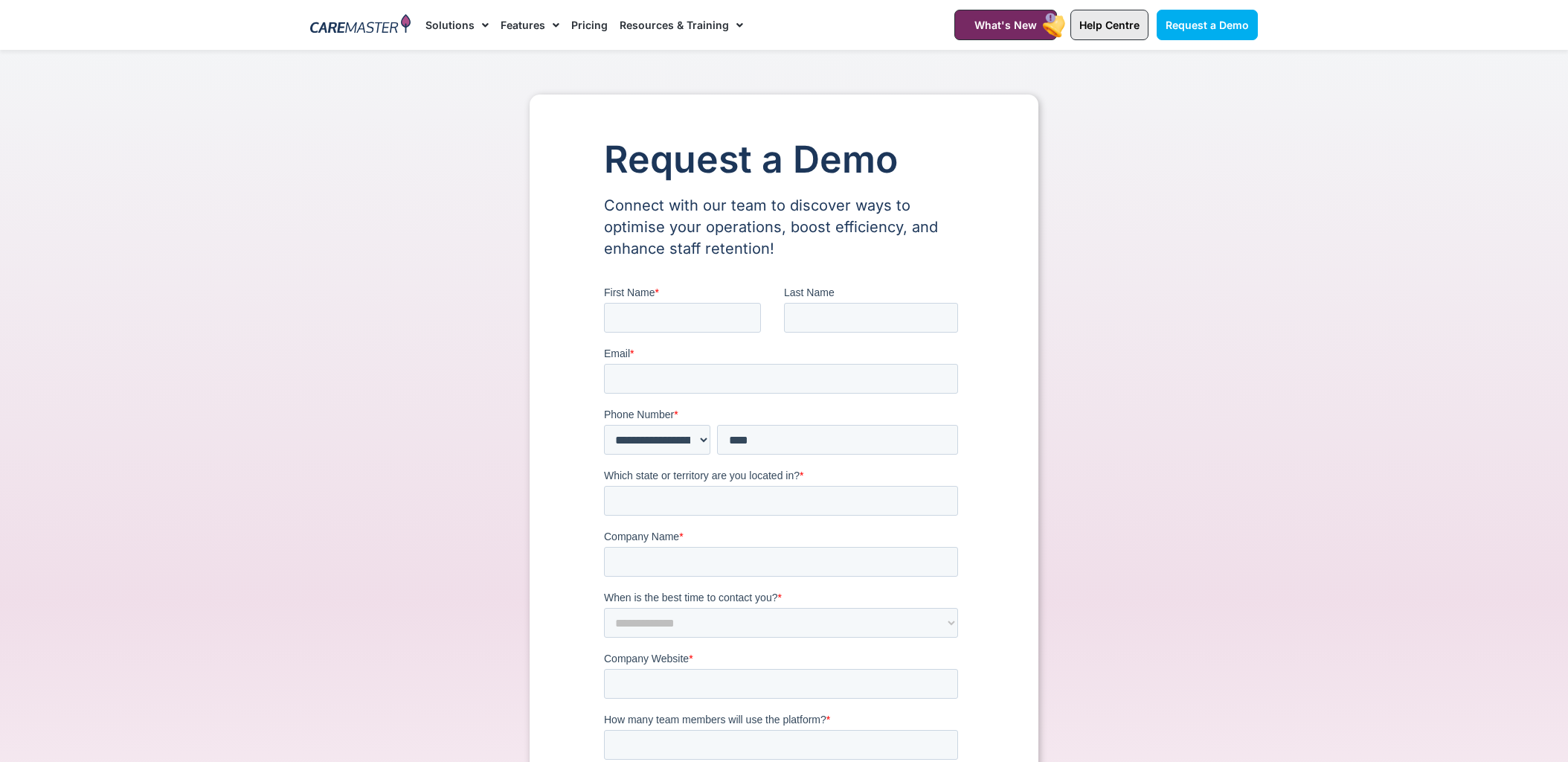 click on "Help Centre" at bounding box center [1109, 25] 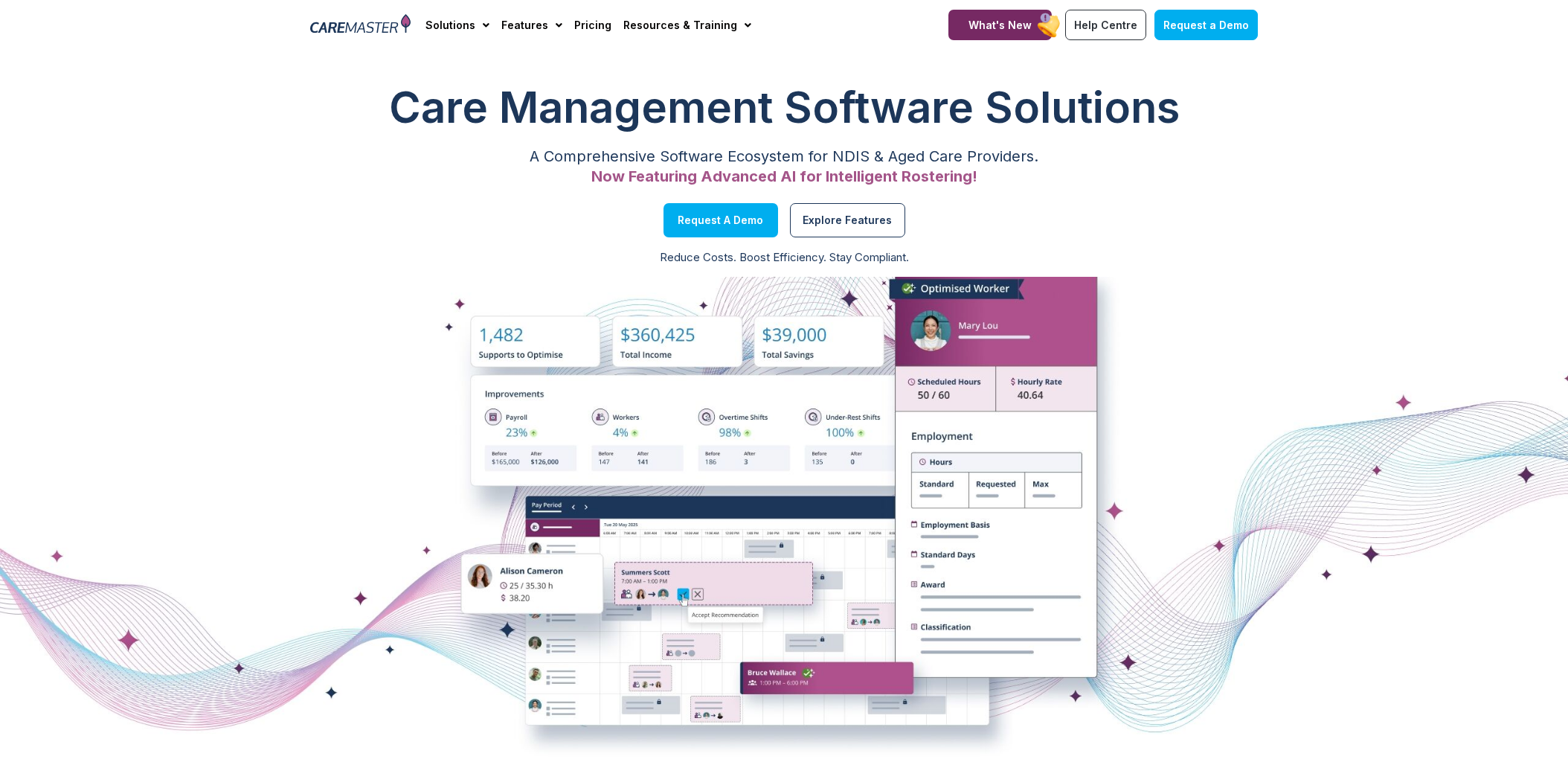 scroll, scrollTop: 0, scrollLeft: 0, axis: both 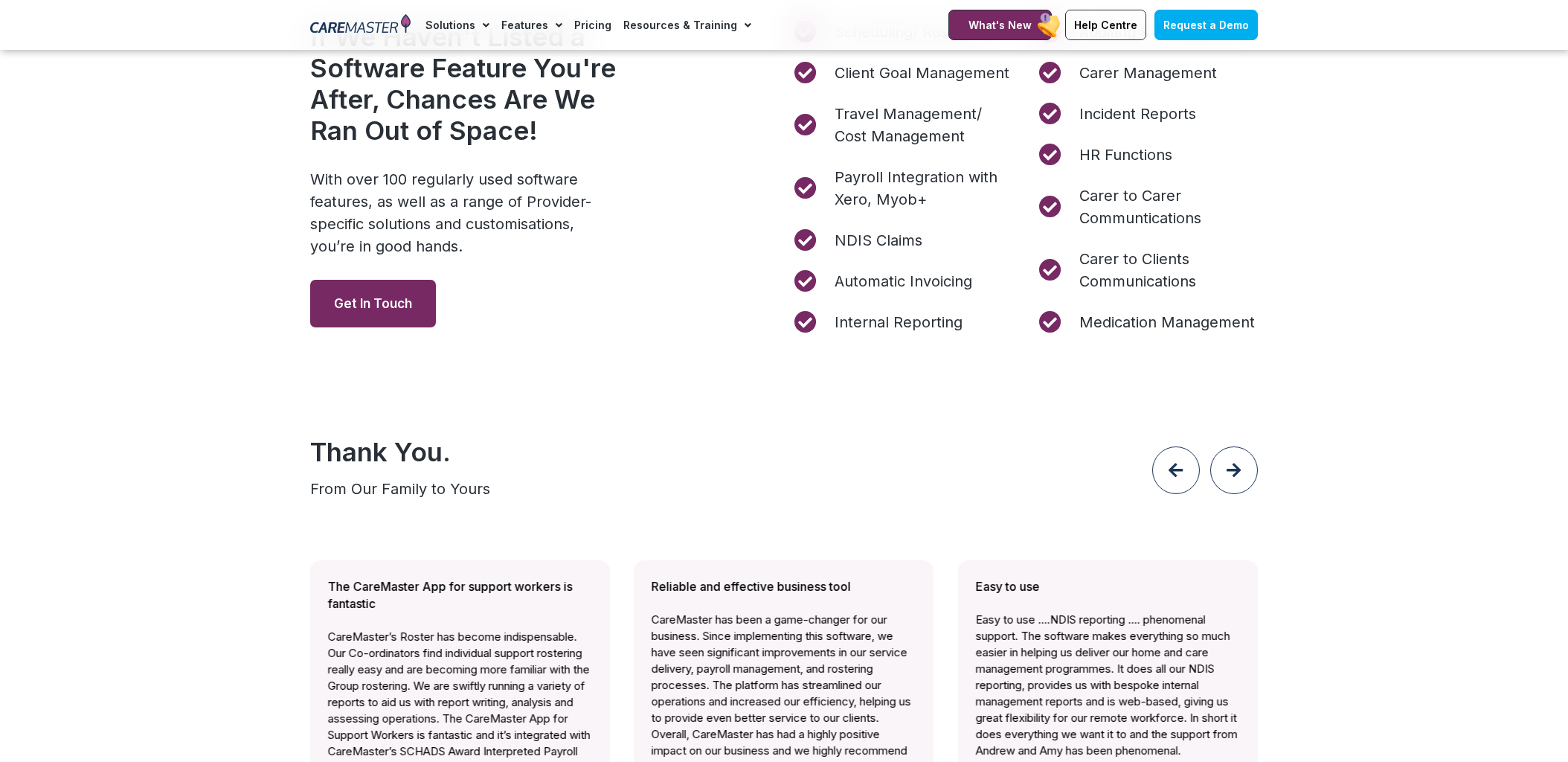 click on "Get in Touch" at bounding box center [373, 304] 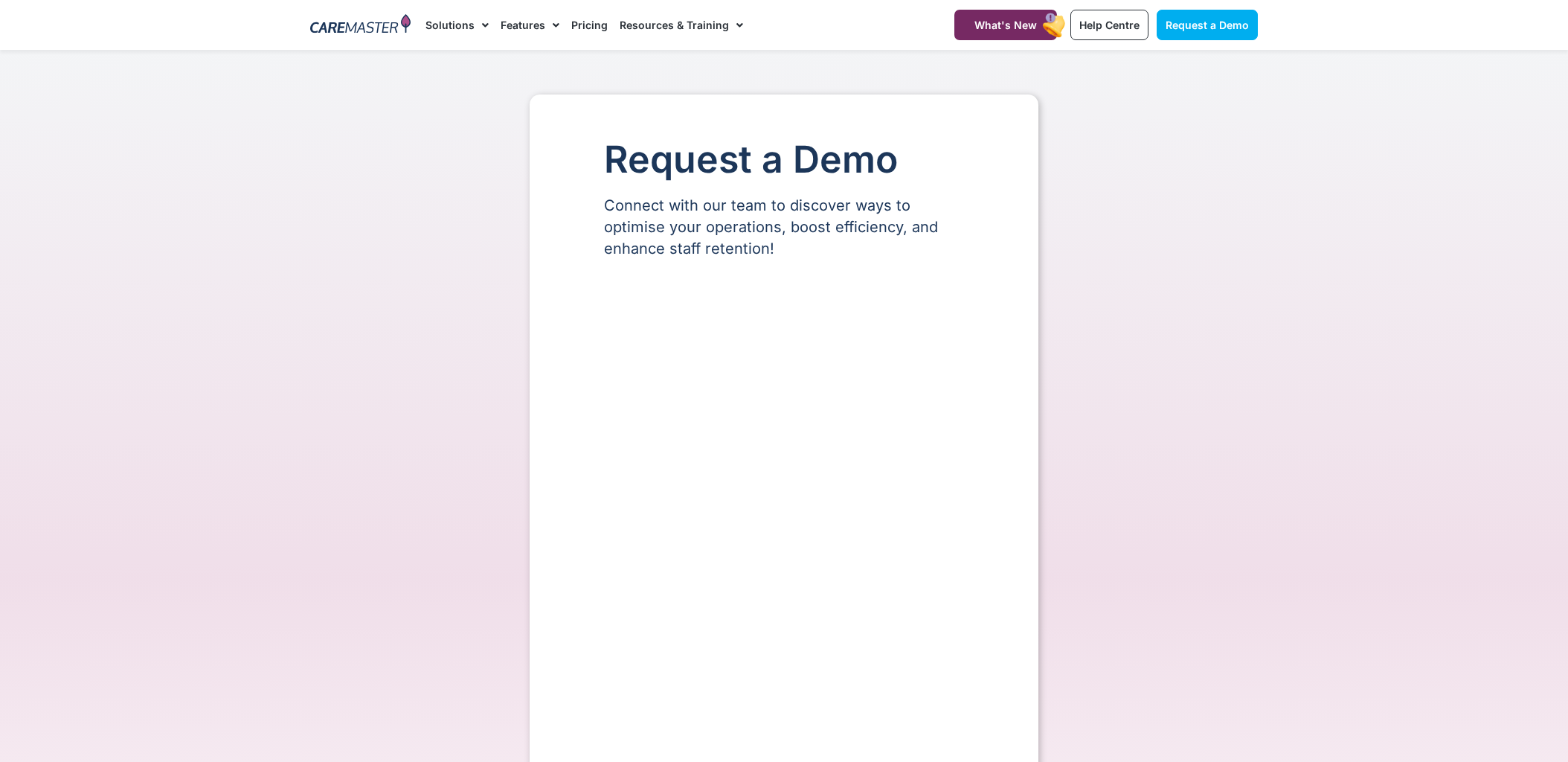scroll, scrollTop: 0, scrollLeft: 0, axis: both 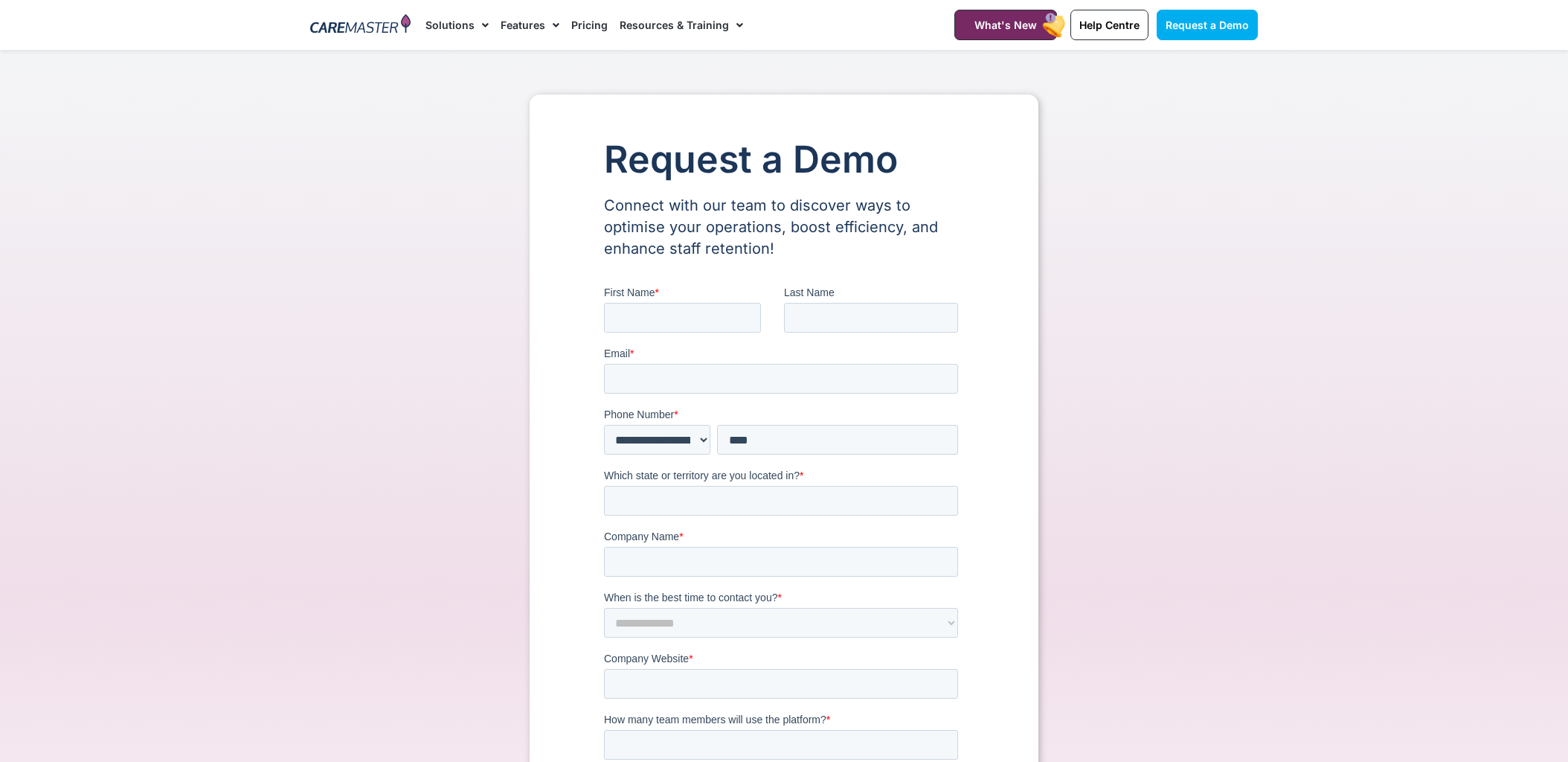 click on "Solutions" 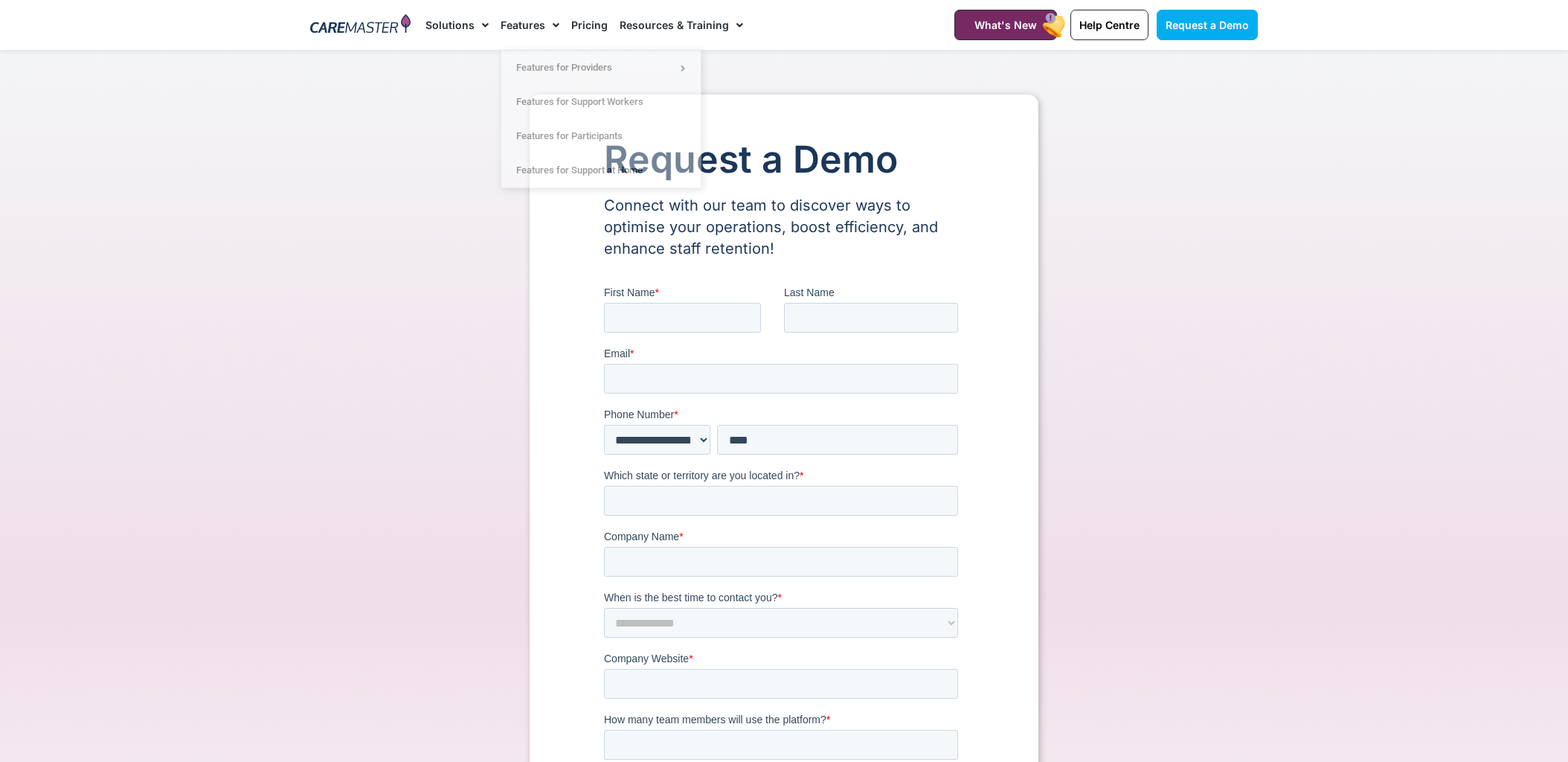 click on "Pricing" 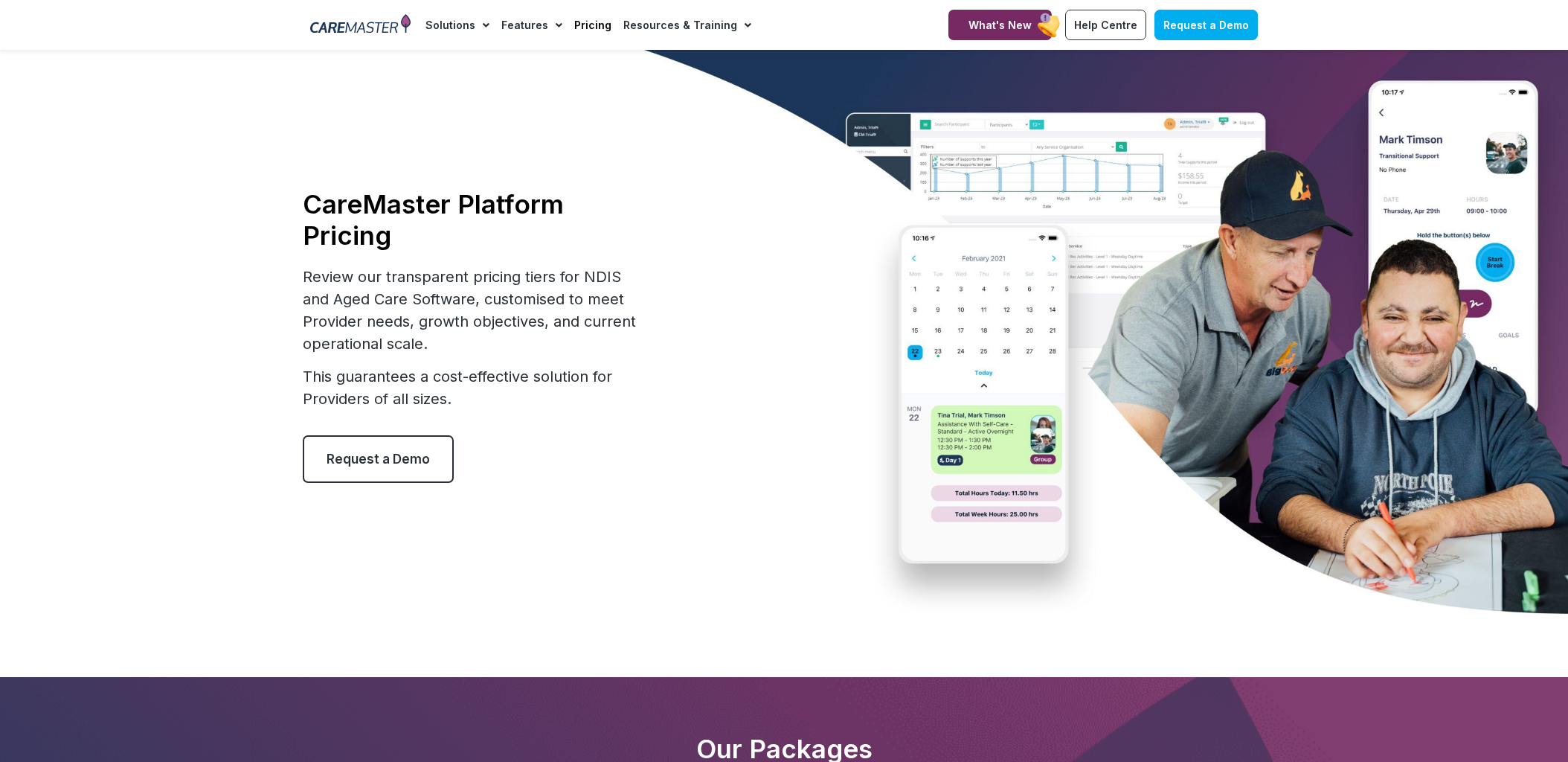 scroll, scrollTop: 0, scrollLeft: 0, axis: both 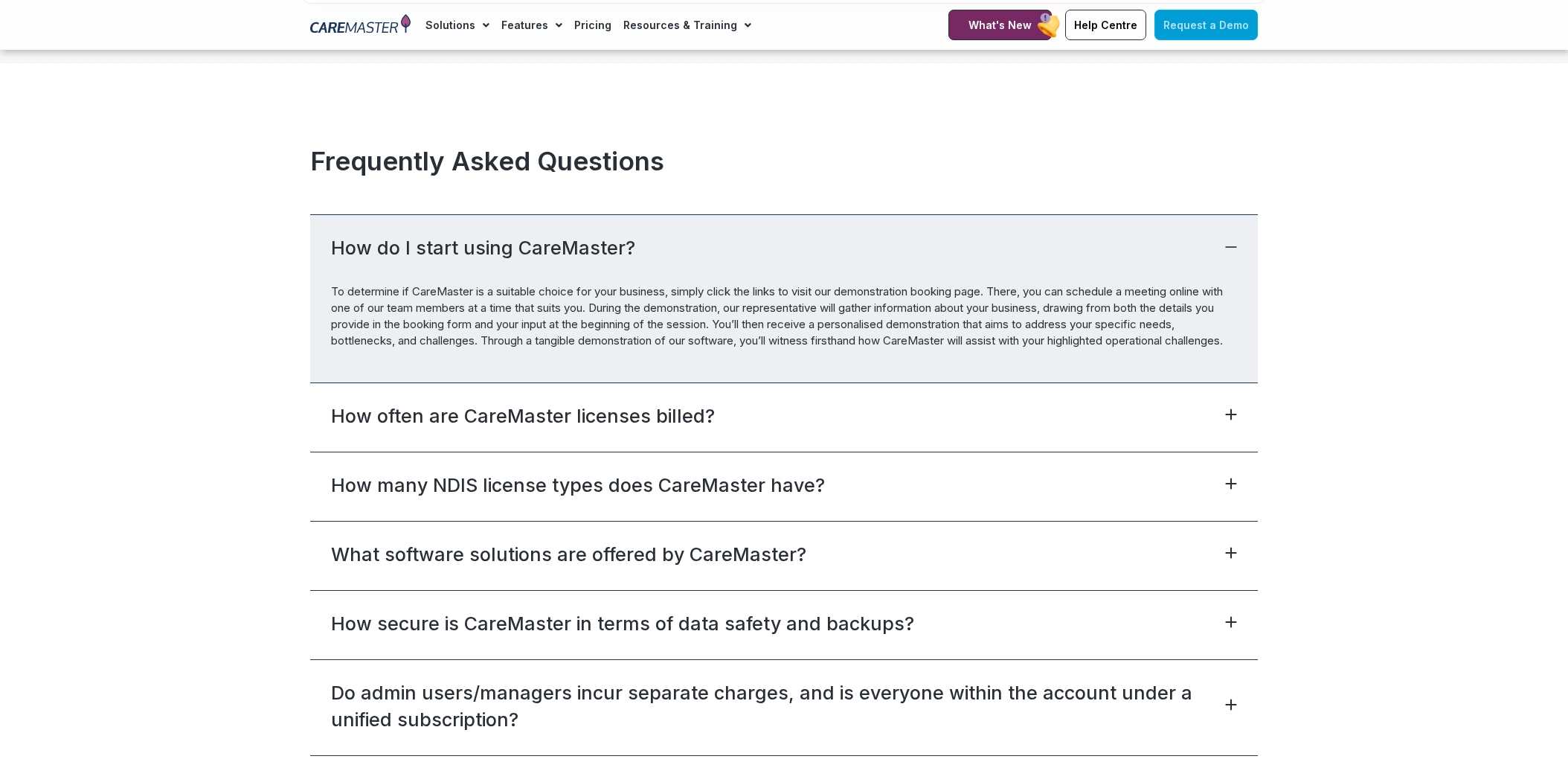click on "Request a Demo" at bounding box center [1206, 25] 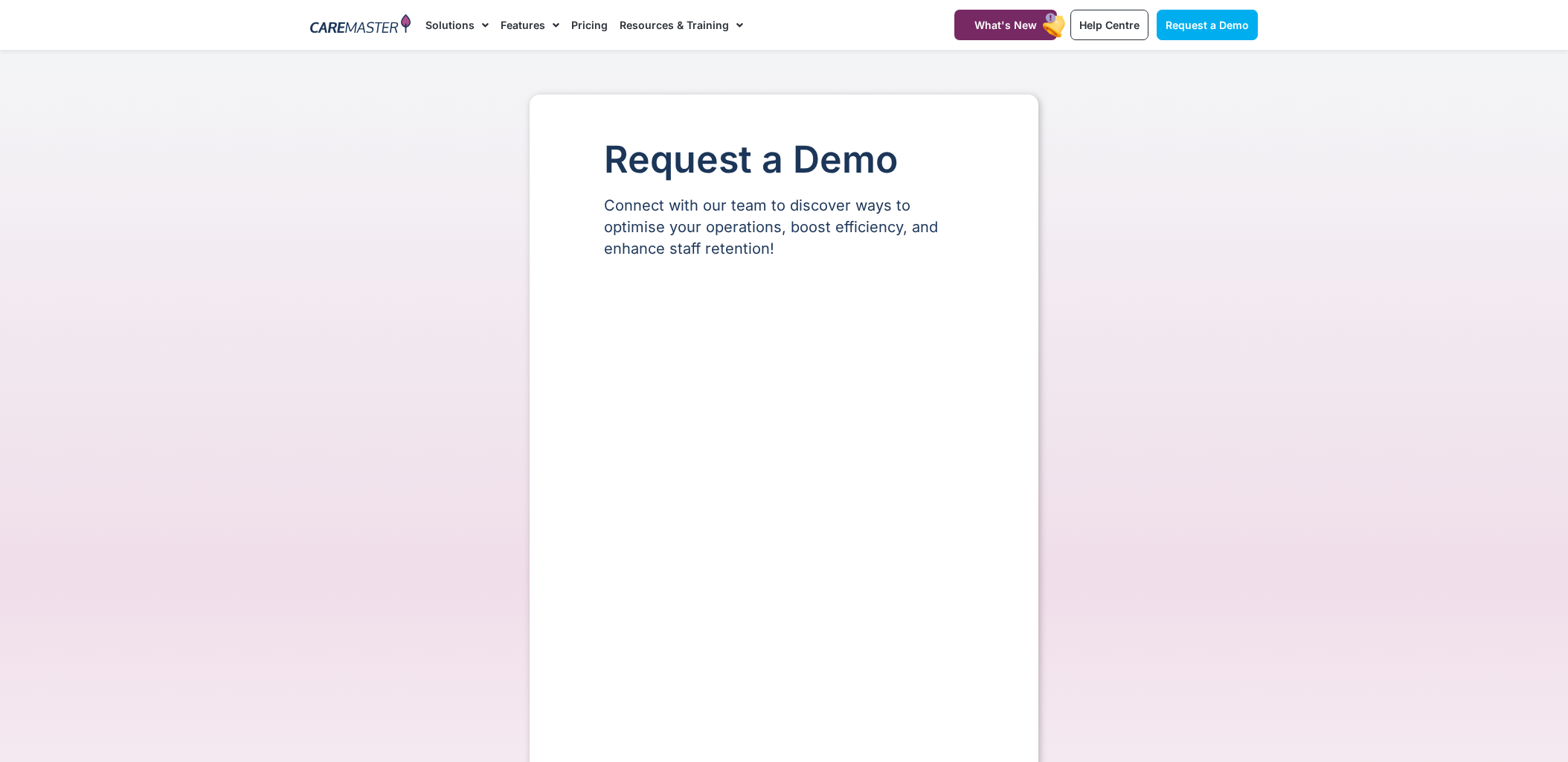 scroll, scrollTop: 0, scrollLeft: 0, axis: both 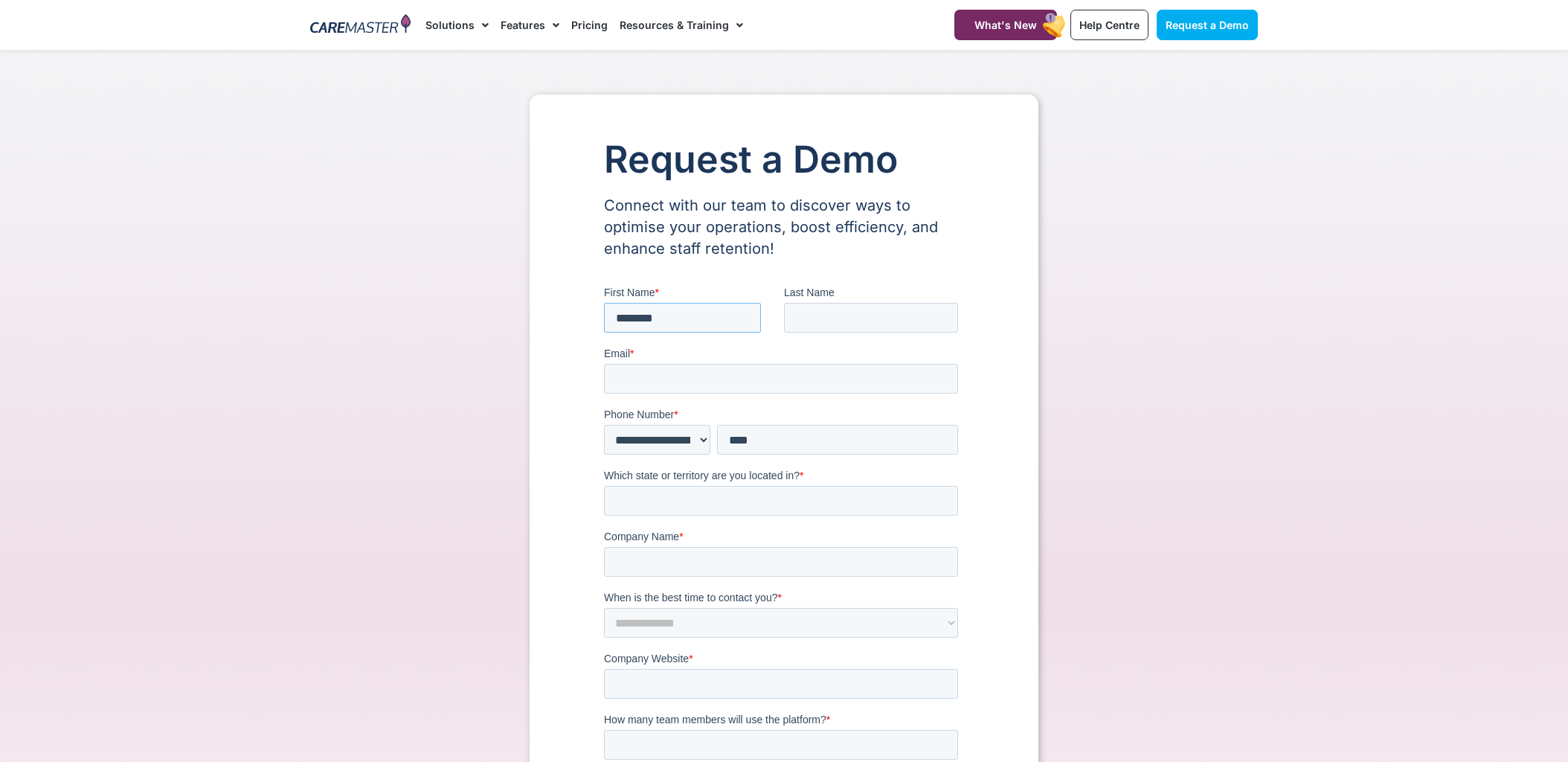 type on "********" 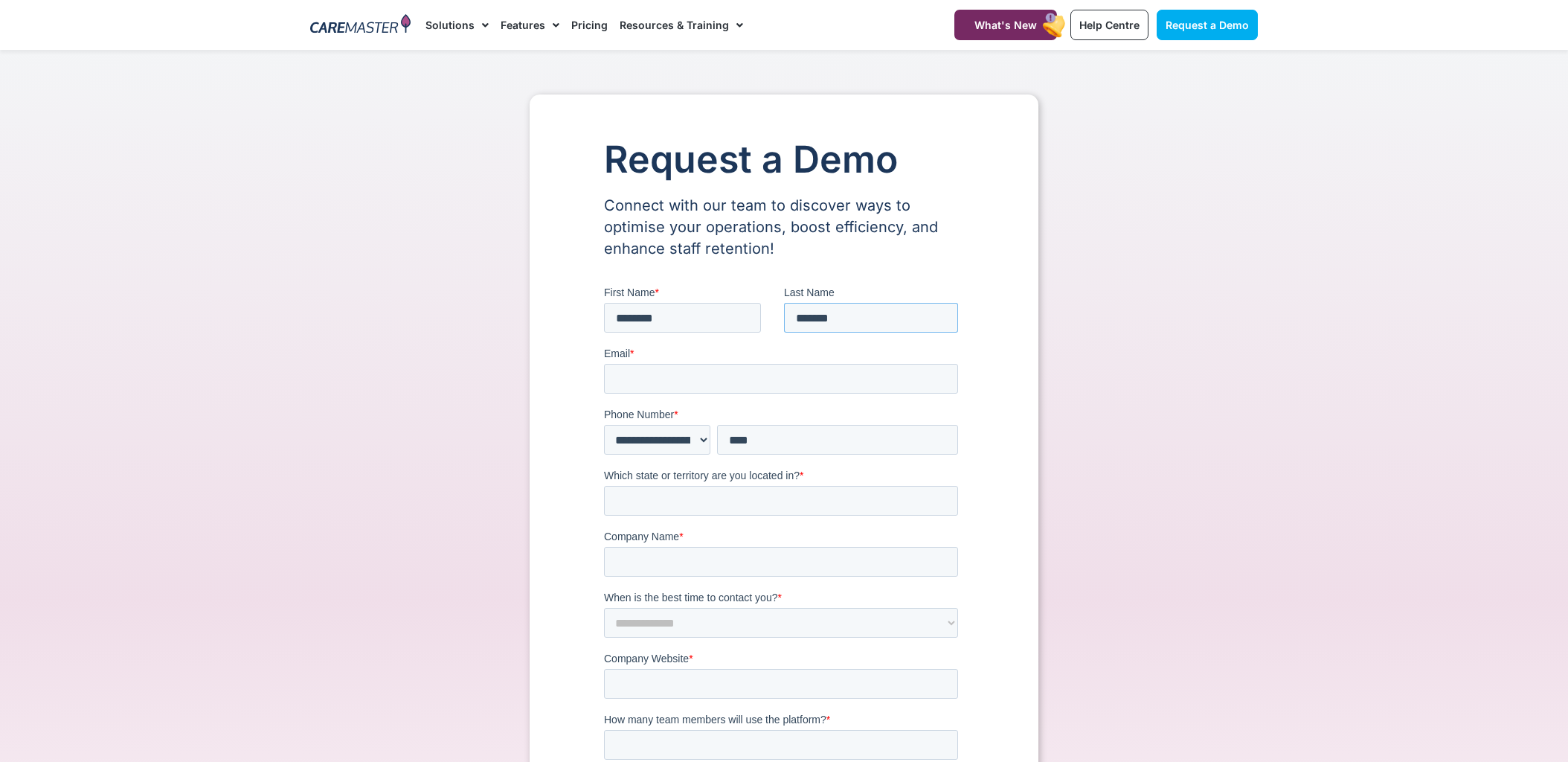 type on "*******" 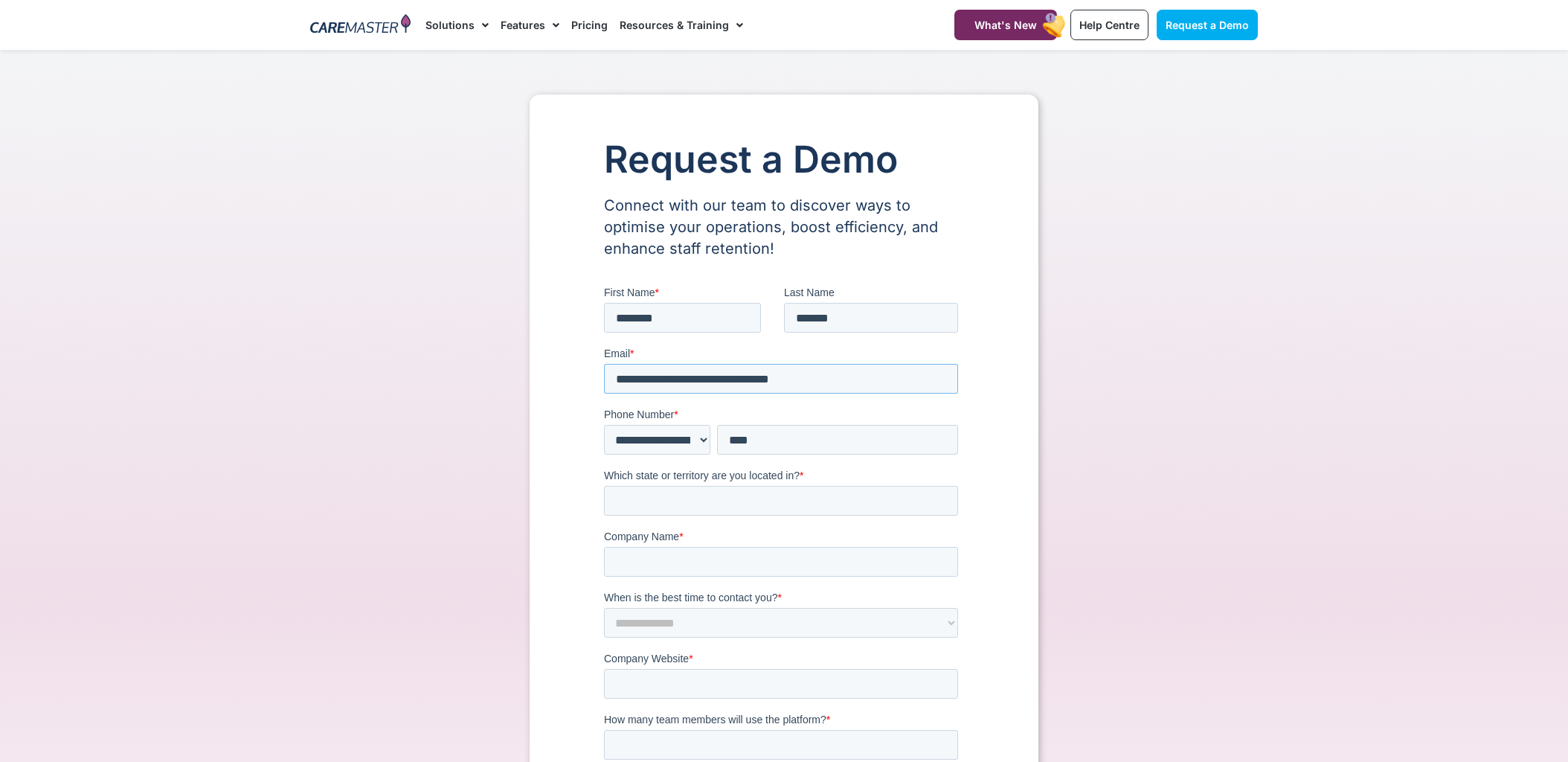 type on "**********" 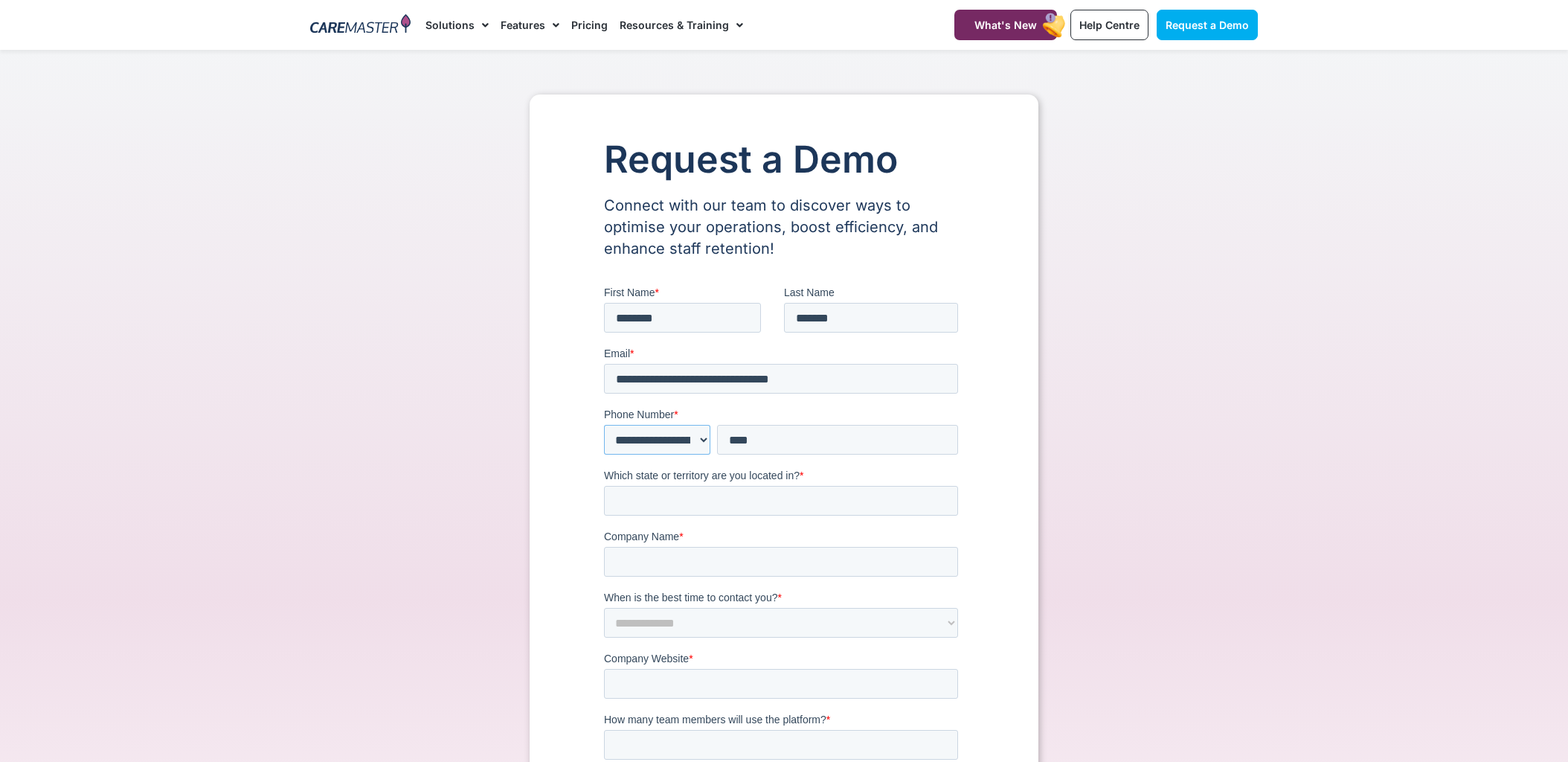 scroll, scrollTop: 0, scrollLeft: 0, axis: both 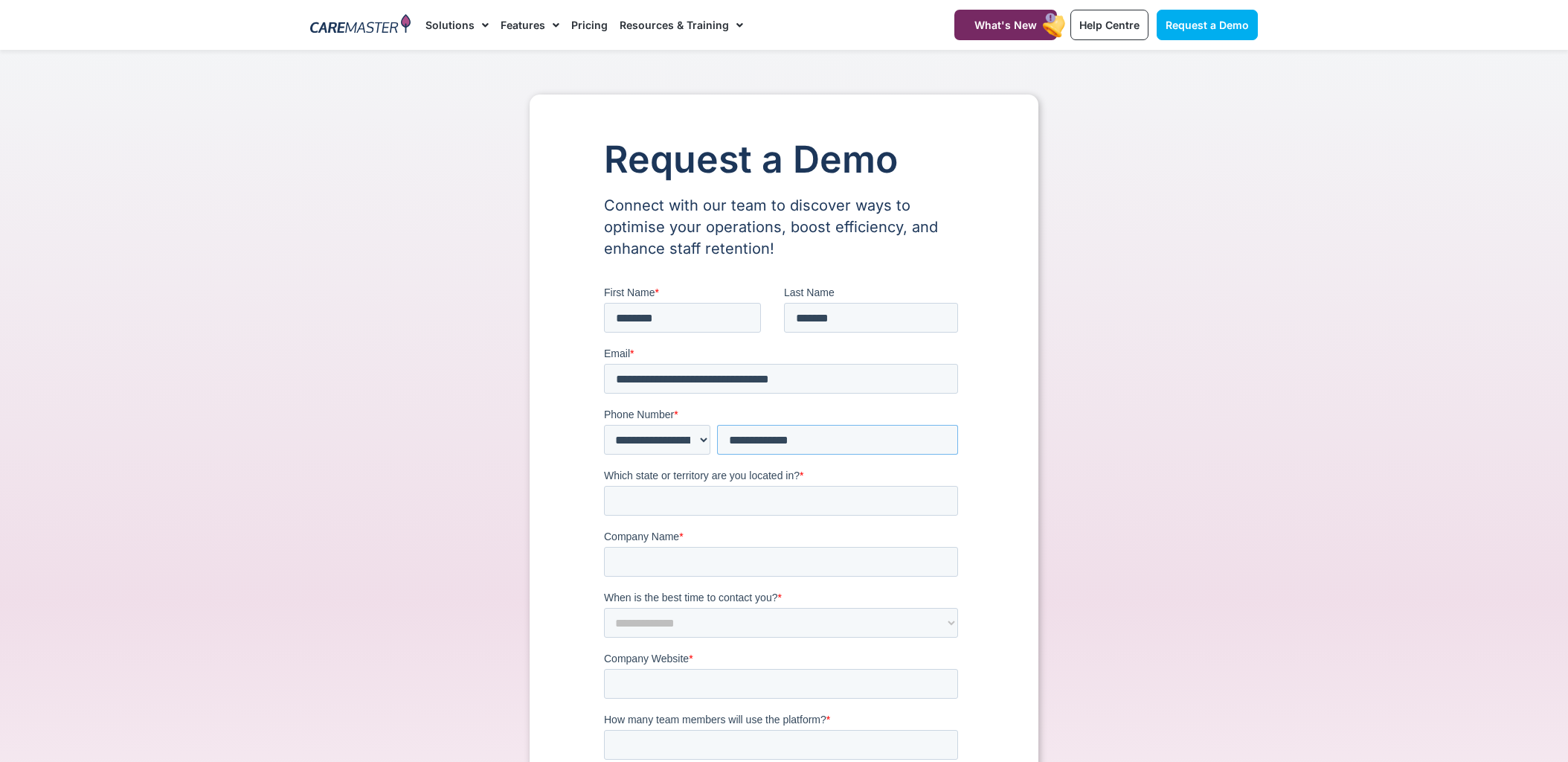 type on "**********" 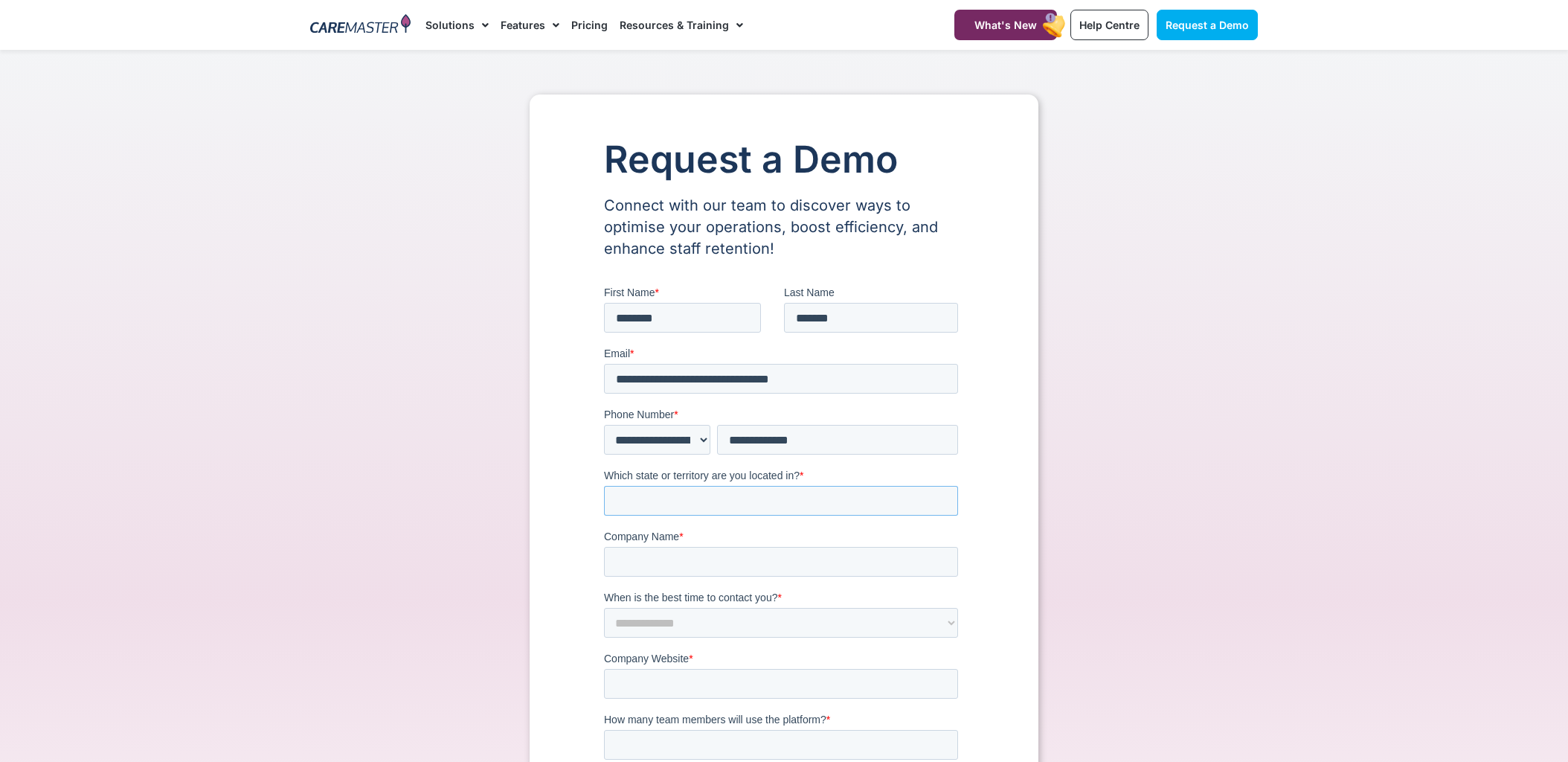 scroll, scrollTop: 1, scrollLeft: 0, axis: vertical 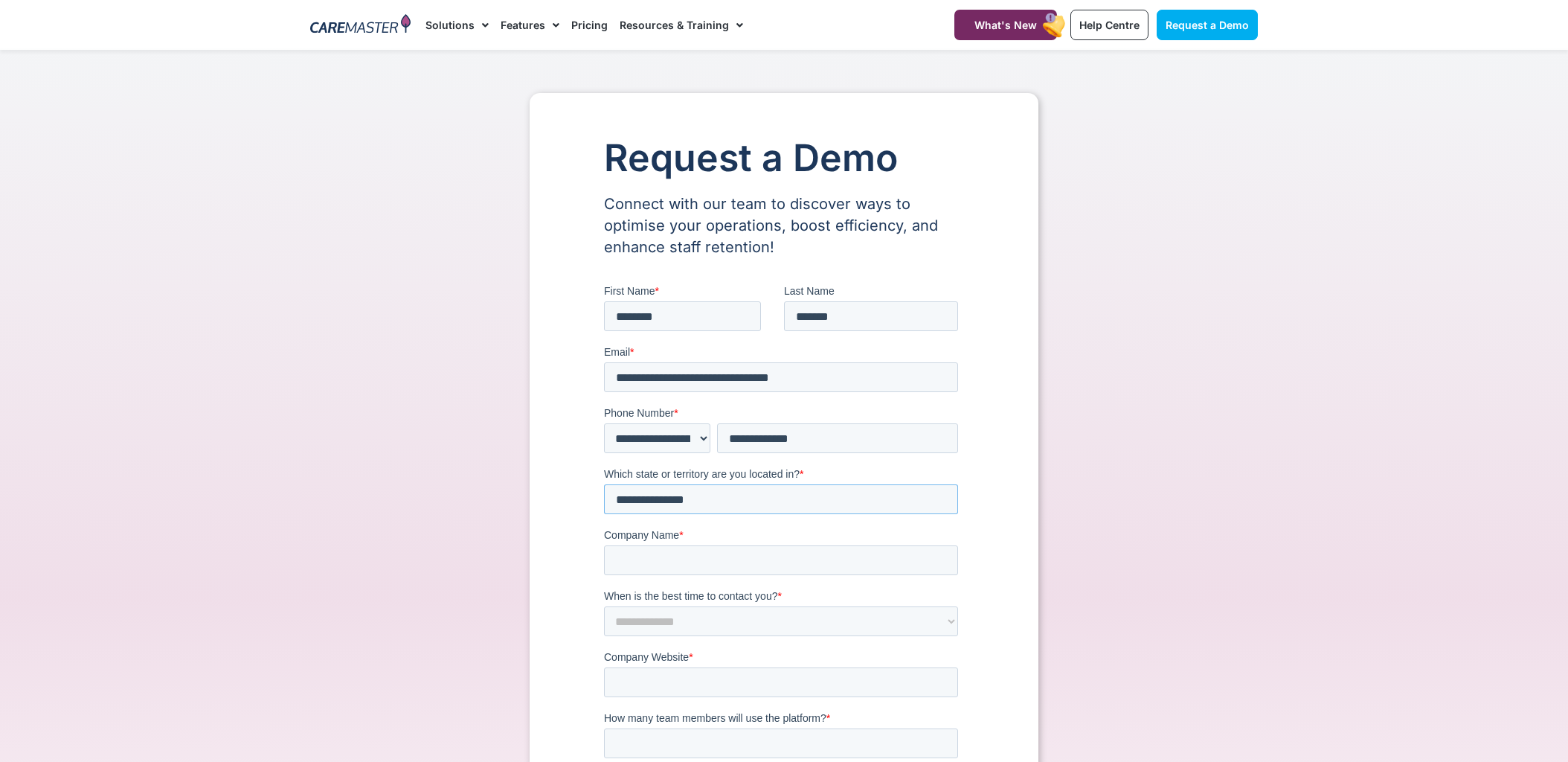 type on "**********" 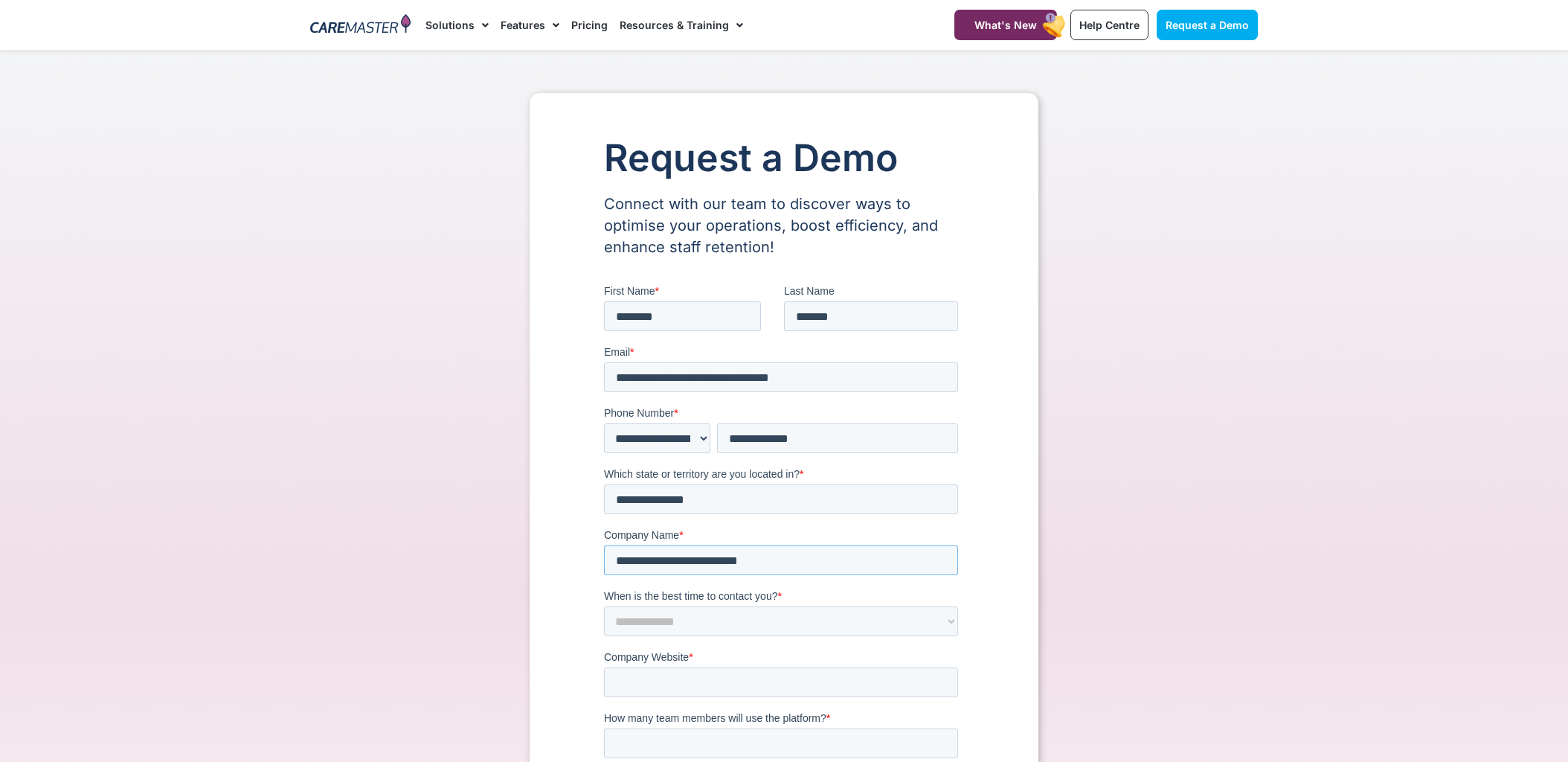 scroll, scrollTop: 0, scrollLeft: 0, axis: both 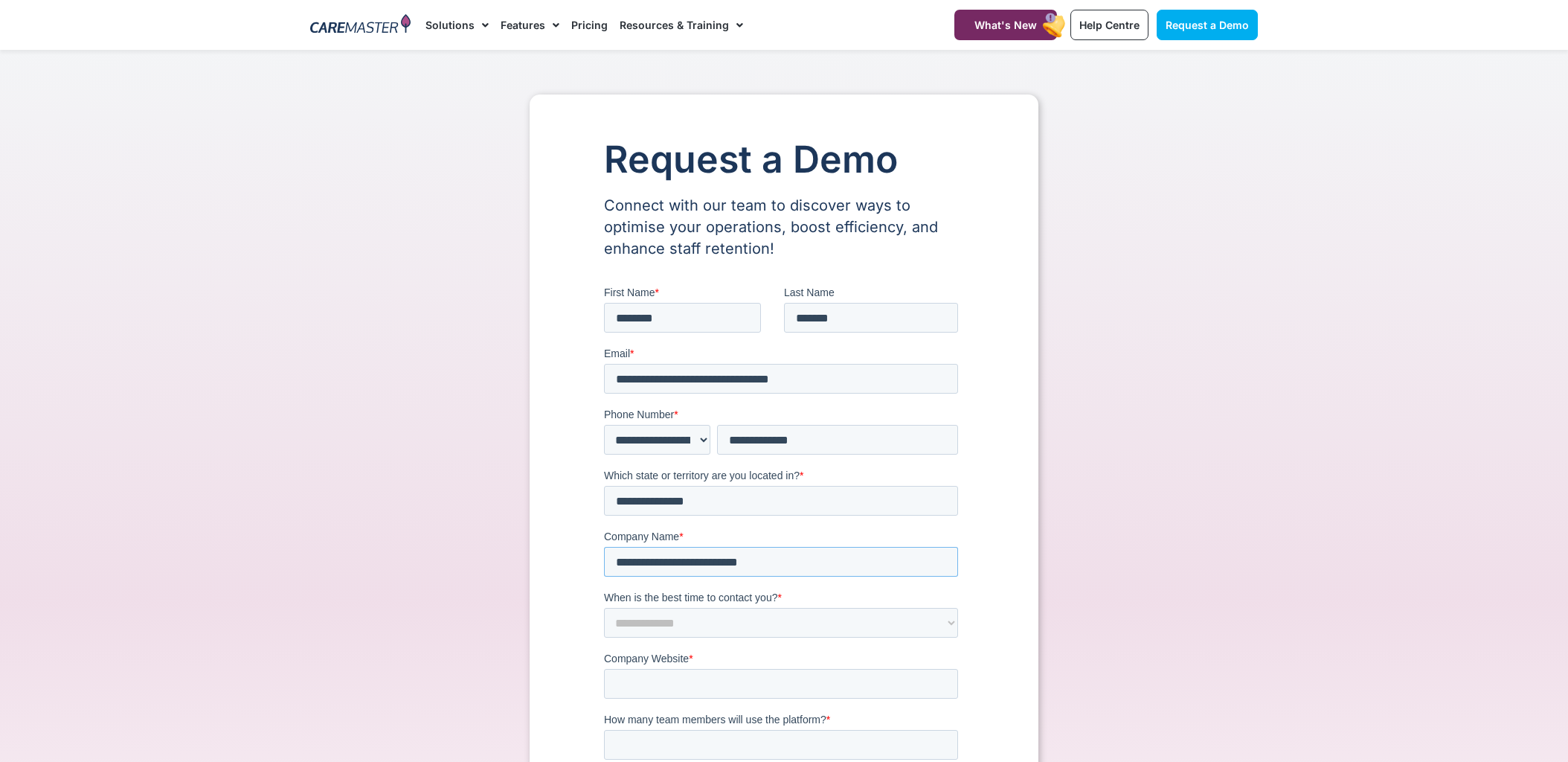 type on "**********" 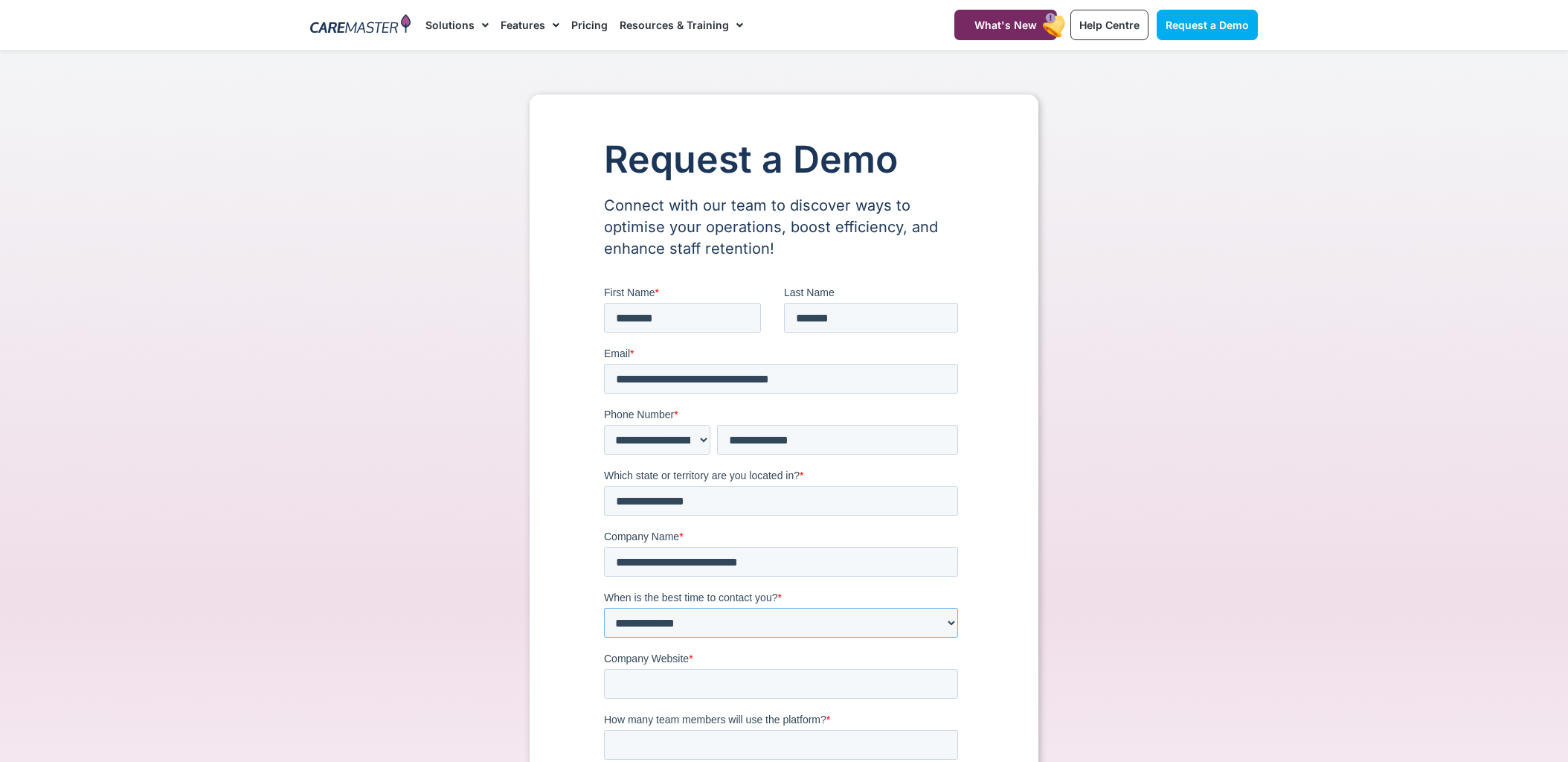 select on "*******" 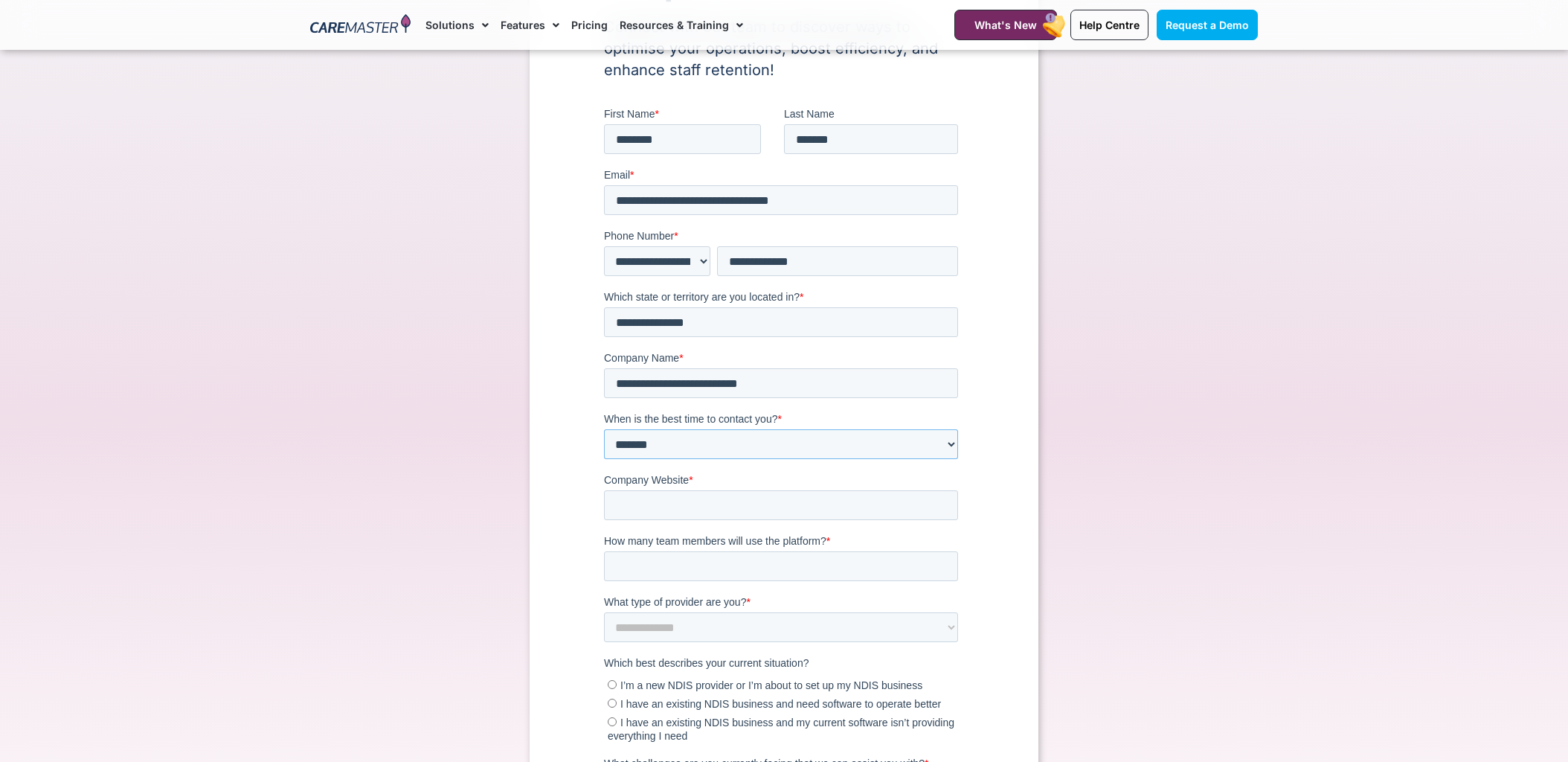 scroll, scrollTop: 249, scrollLeft: 0, axis: vertical 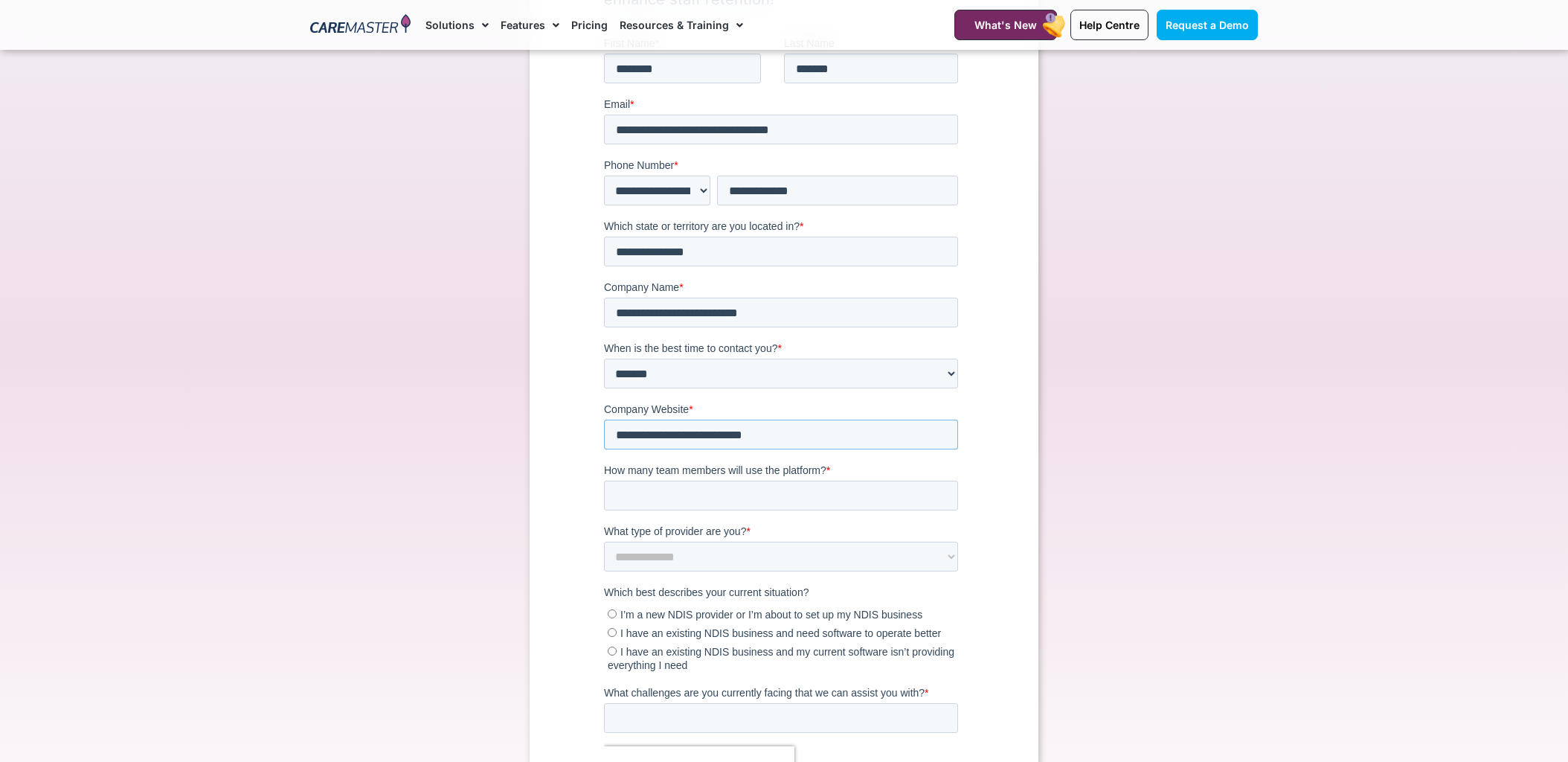 type on "**********" 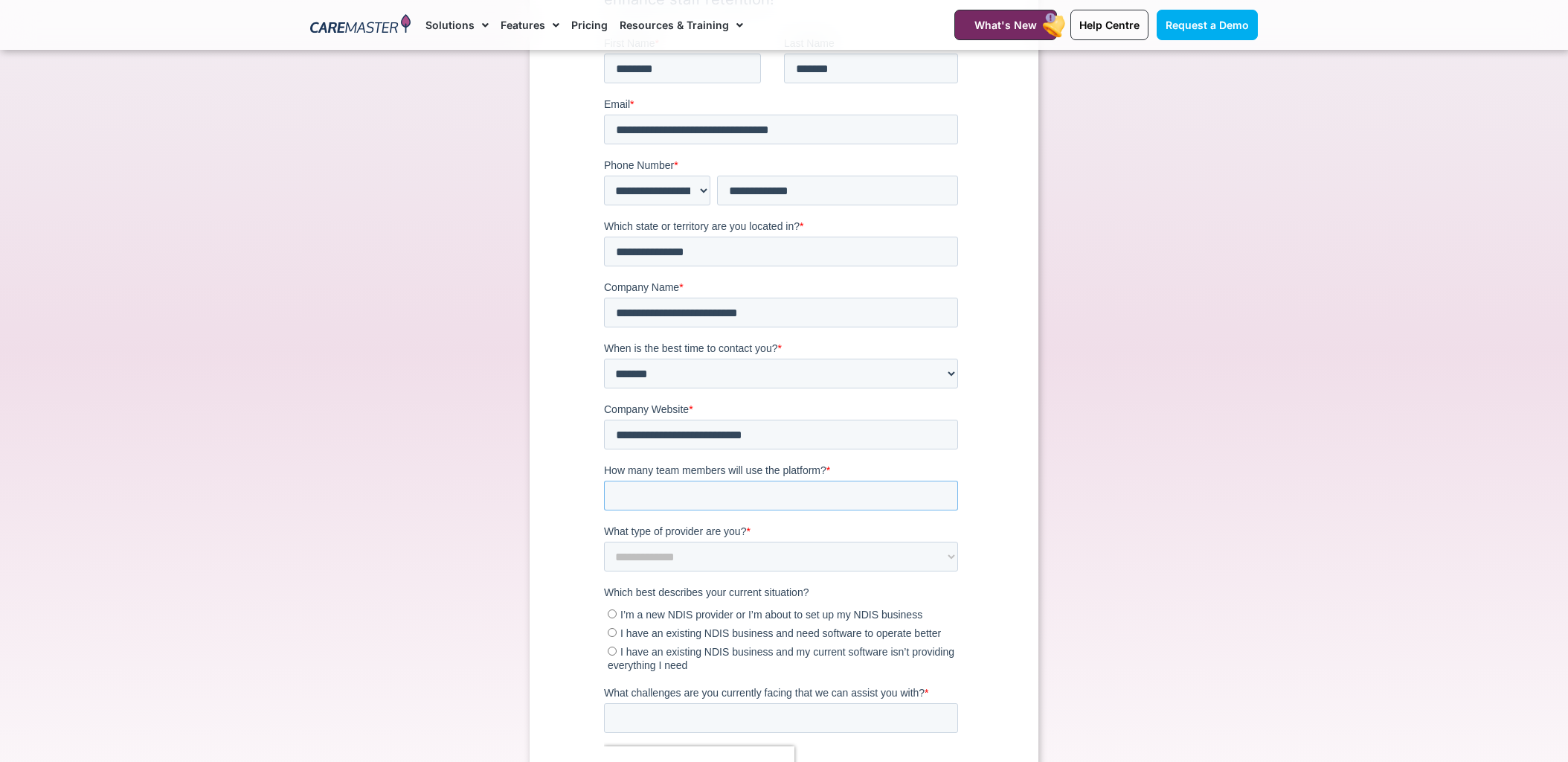 scroll, scrollTop: 247, scrollLeft: 0, axis: vertical 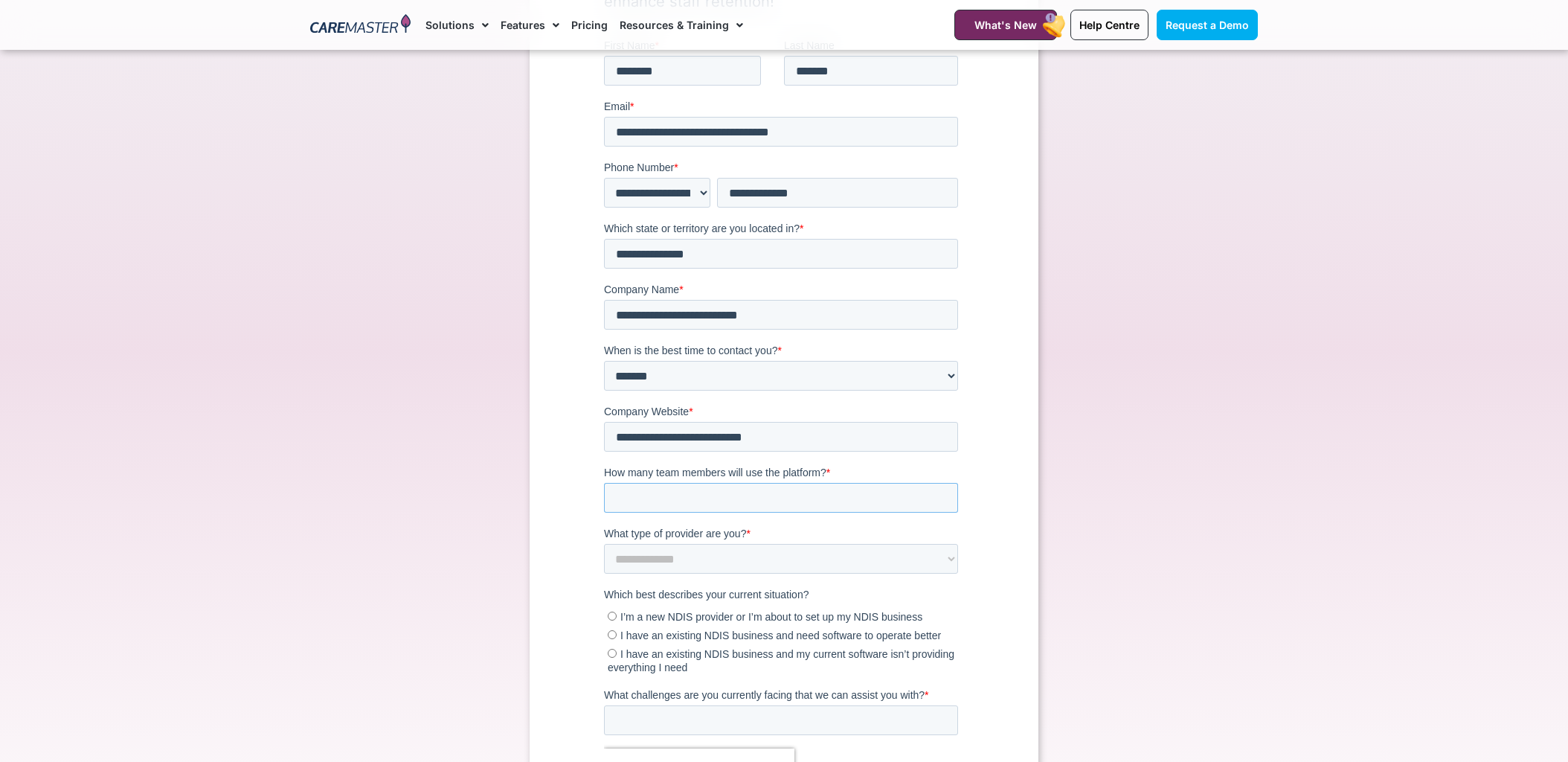 type on "*" 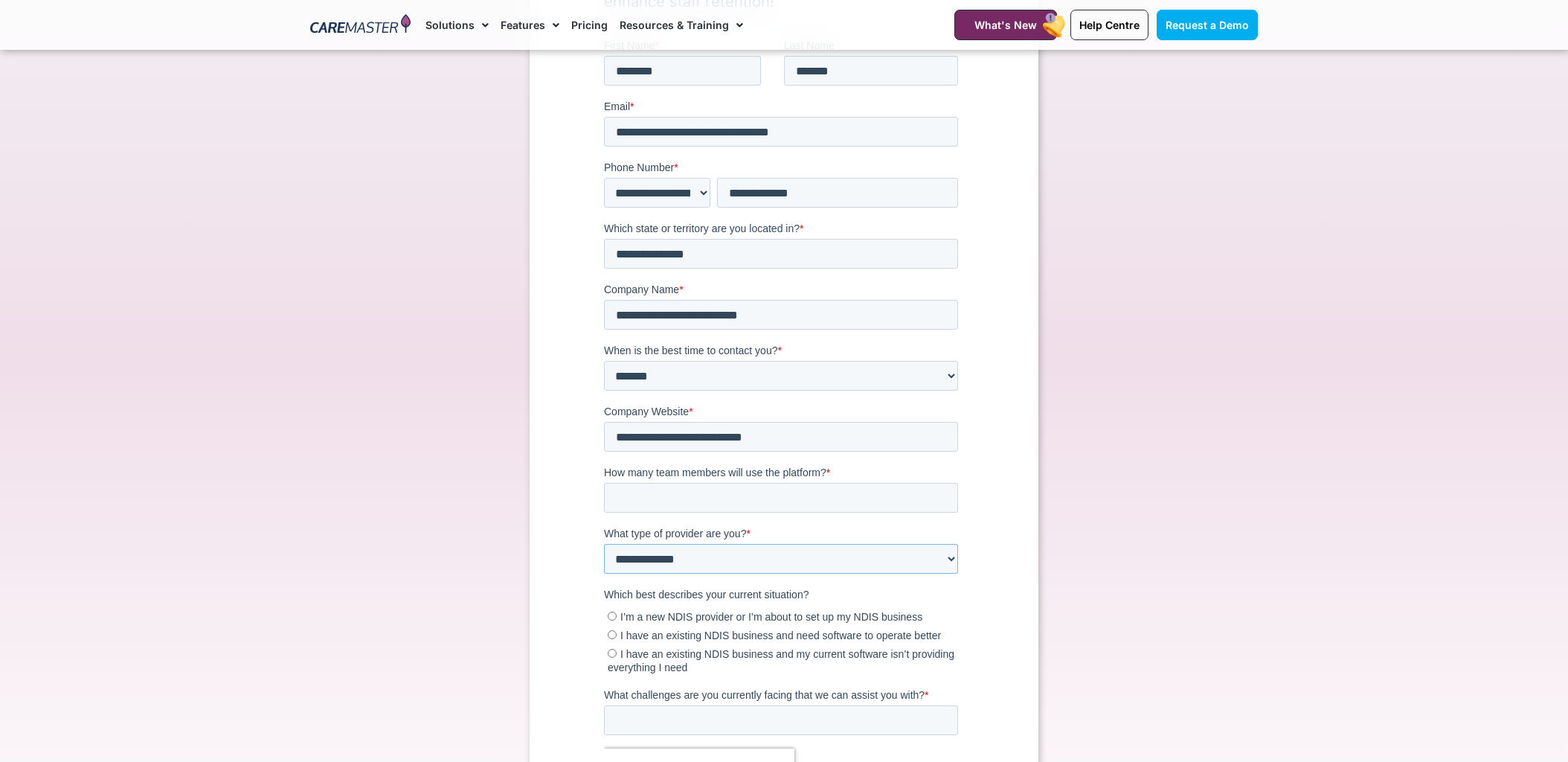 select on "**********" 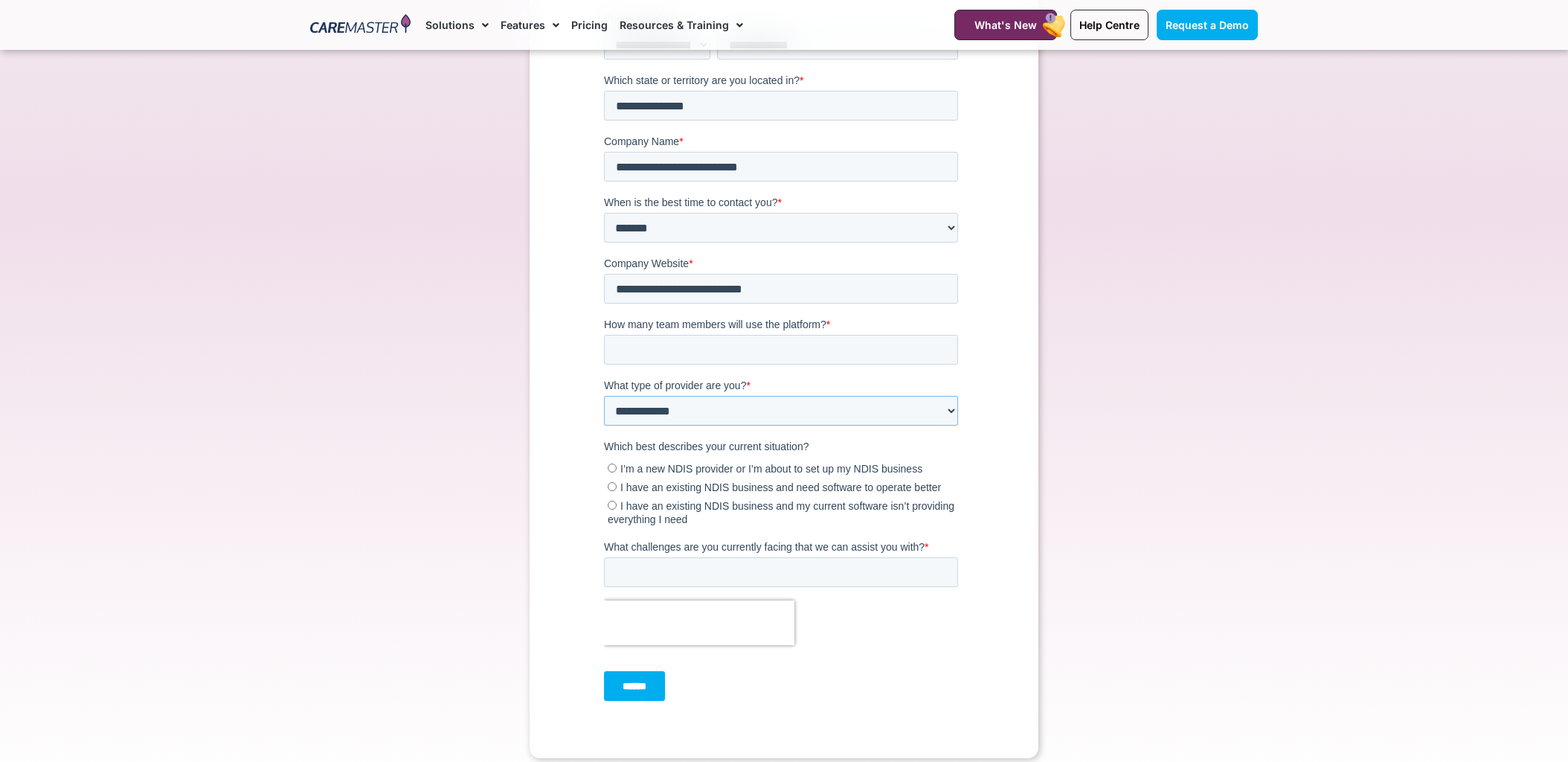 scroll, scrollTop: 397, scrollLeft: 0, axis: vertical 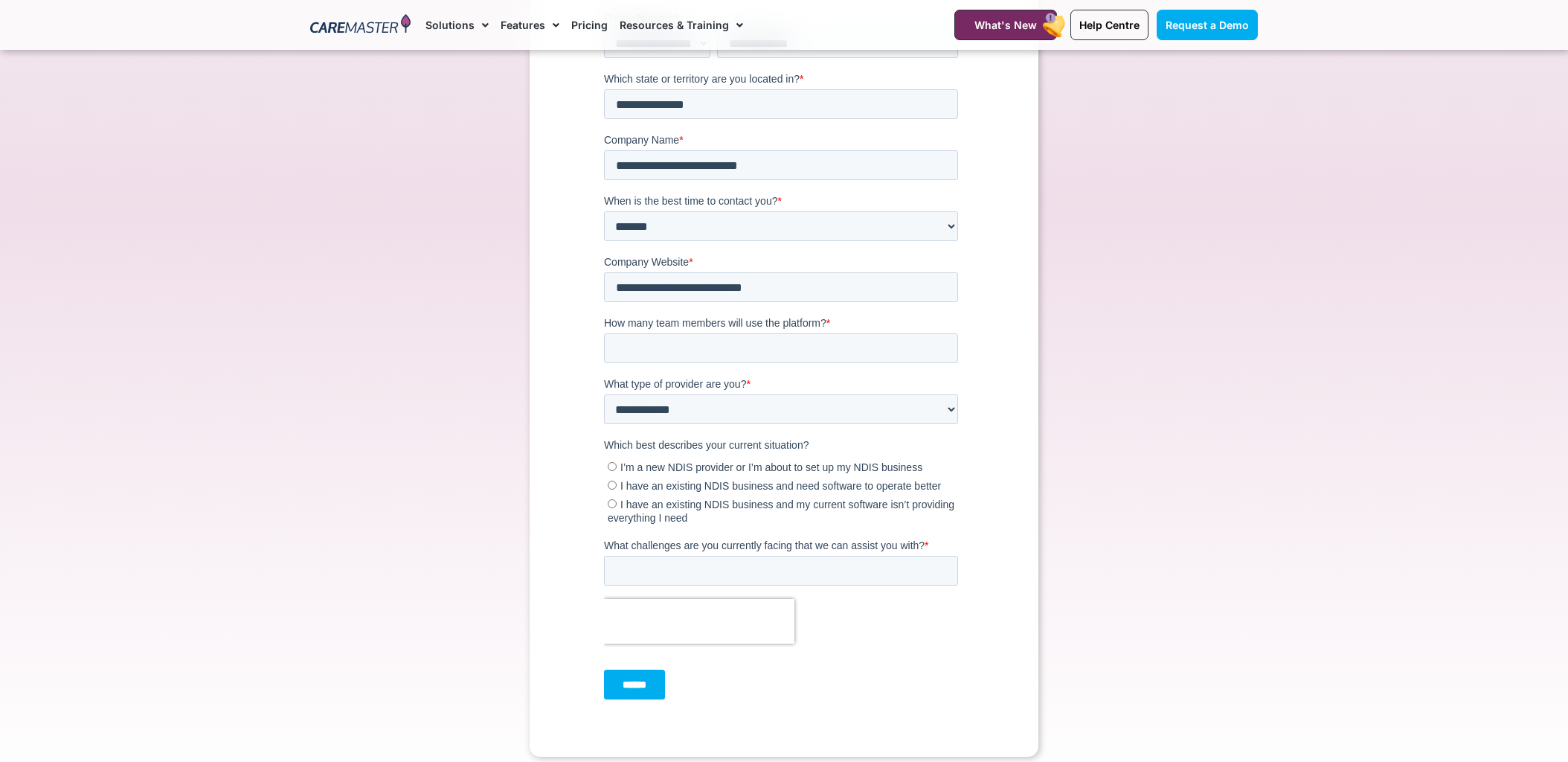 click on "I have an existing NDIS business and need software to operate better" at bounding box center (780, 487) 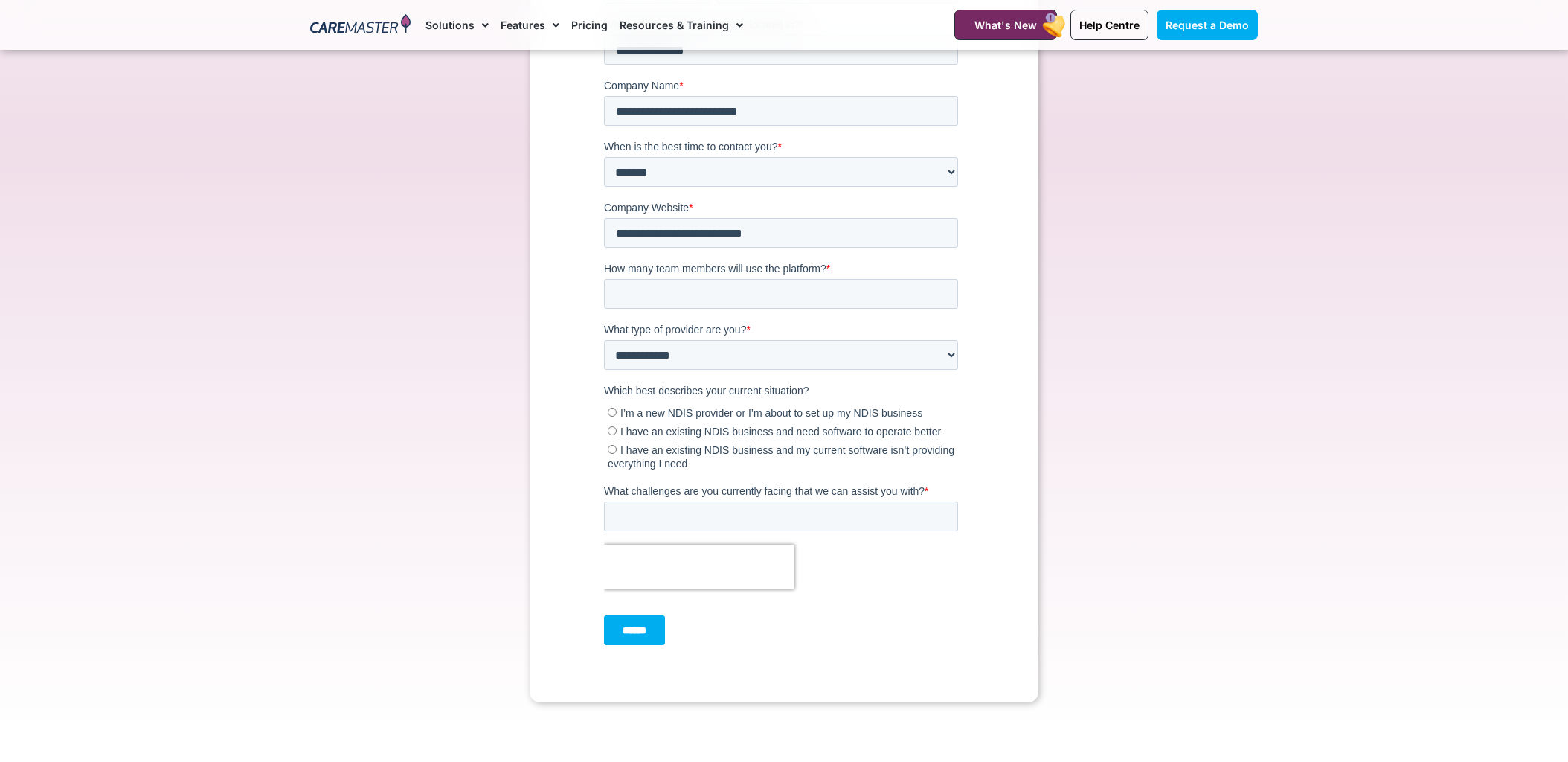 scroll, scrollTop: 452, scrollLeft: 0, axis: vertical 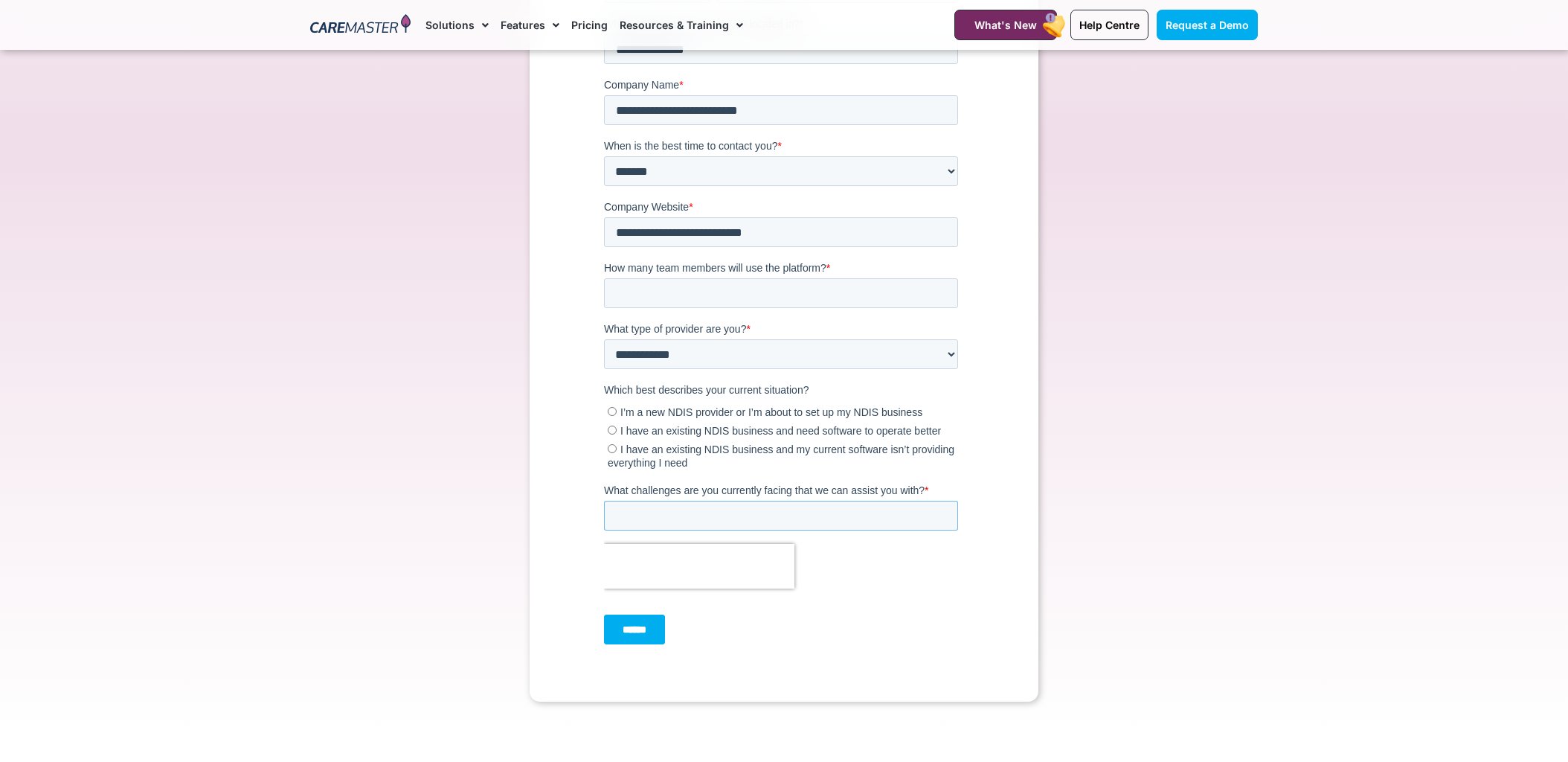 drag, startPoint x: 632, startPoint y: 517, endPoint x: 688, endPoint y: 505, distance: 57.271284 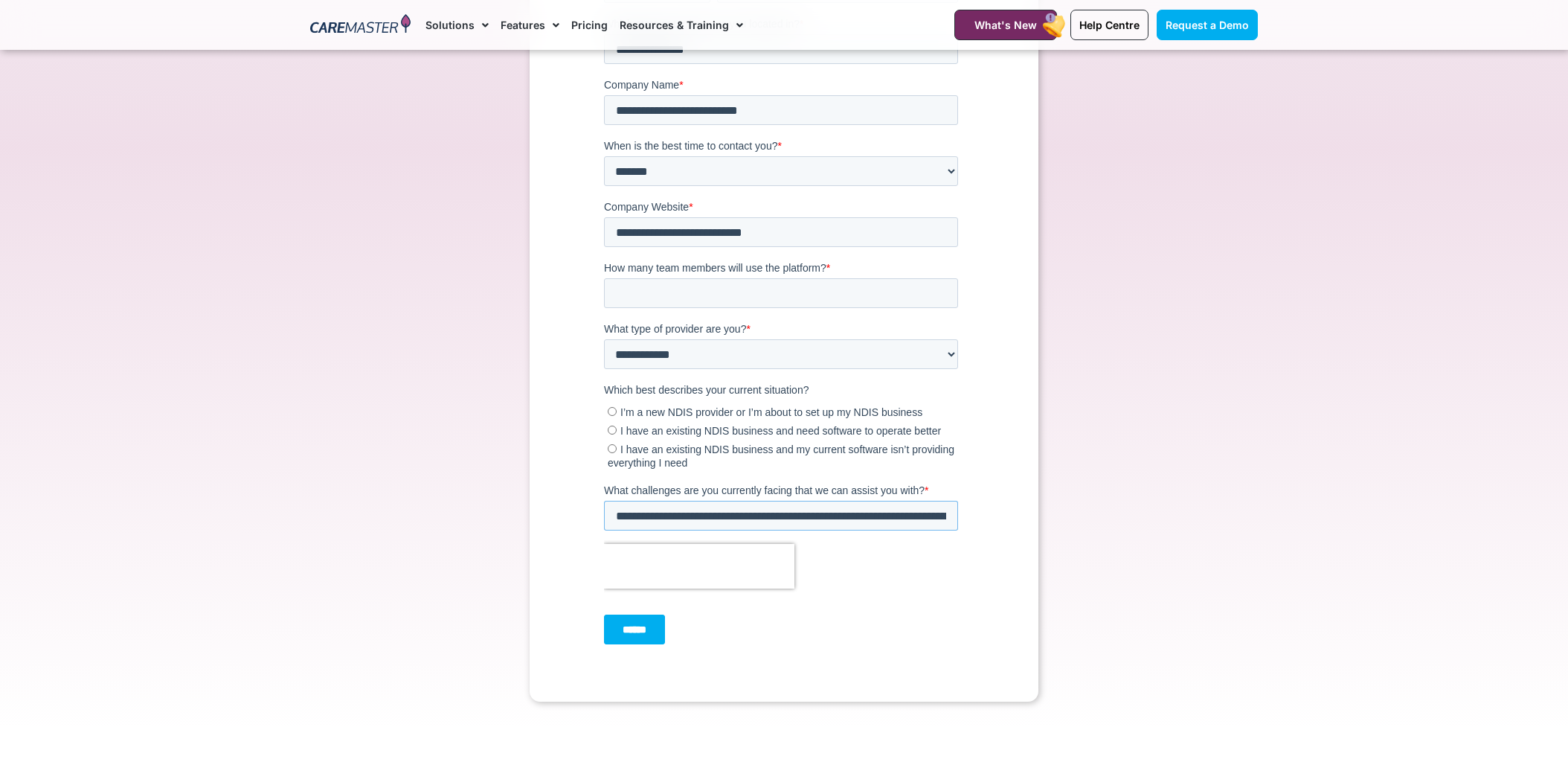 type on "**********" 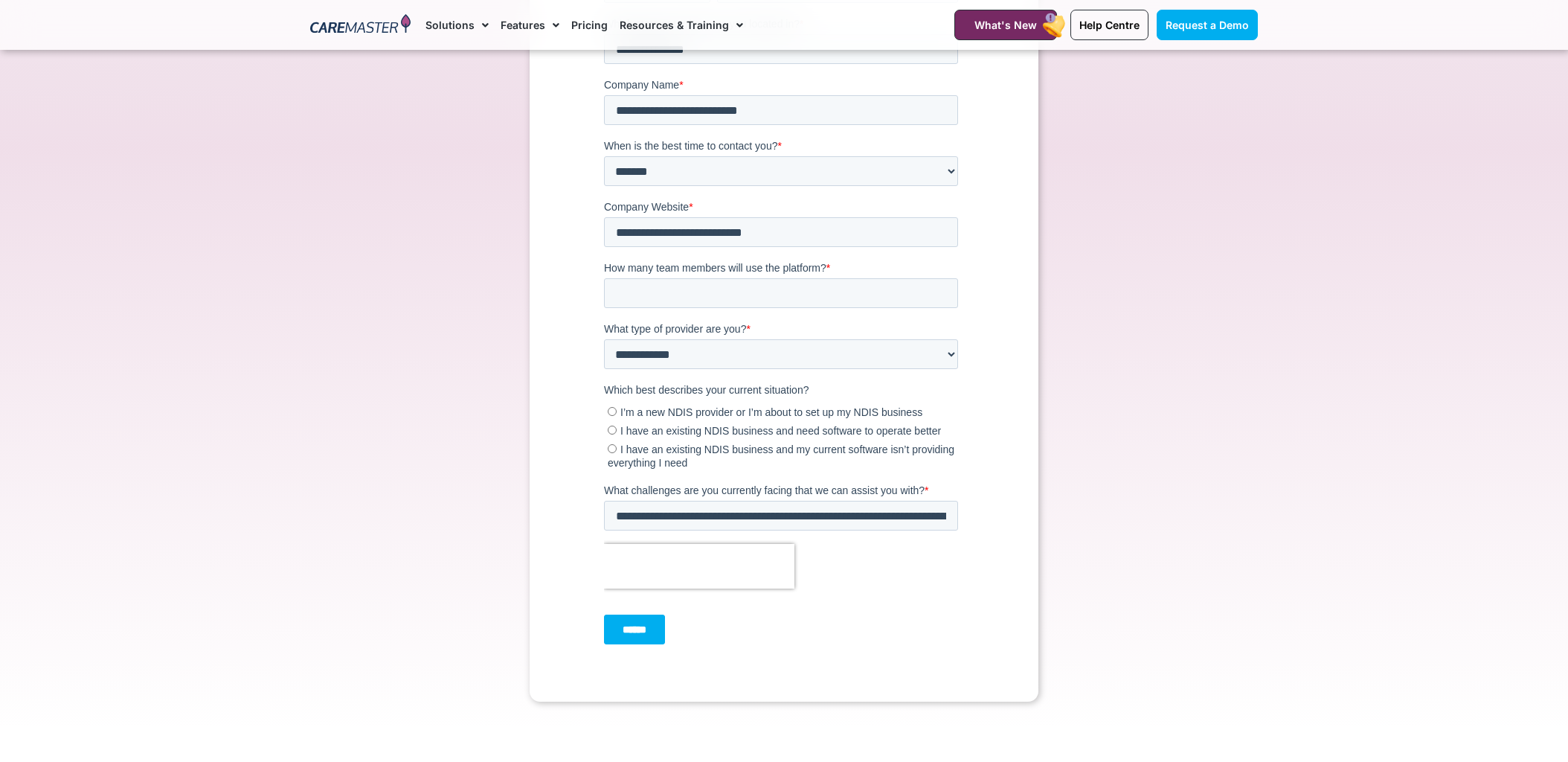 click on "******" at bounding box center [634, 630] 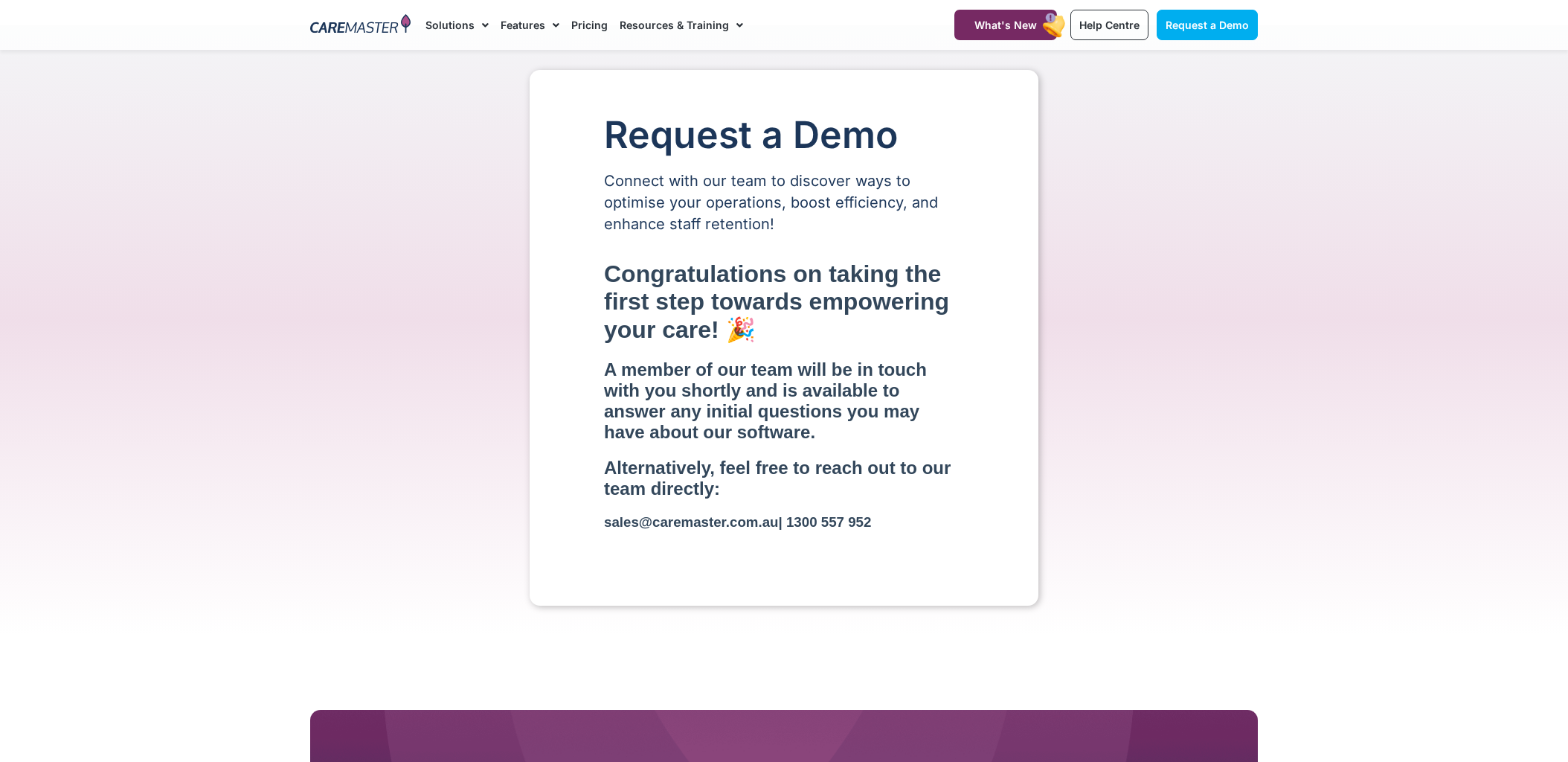 scroll, scrollTop: 21, scrollLeft: 0, axis: vertical 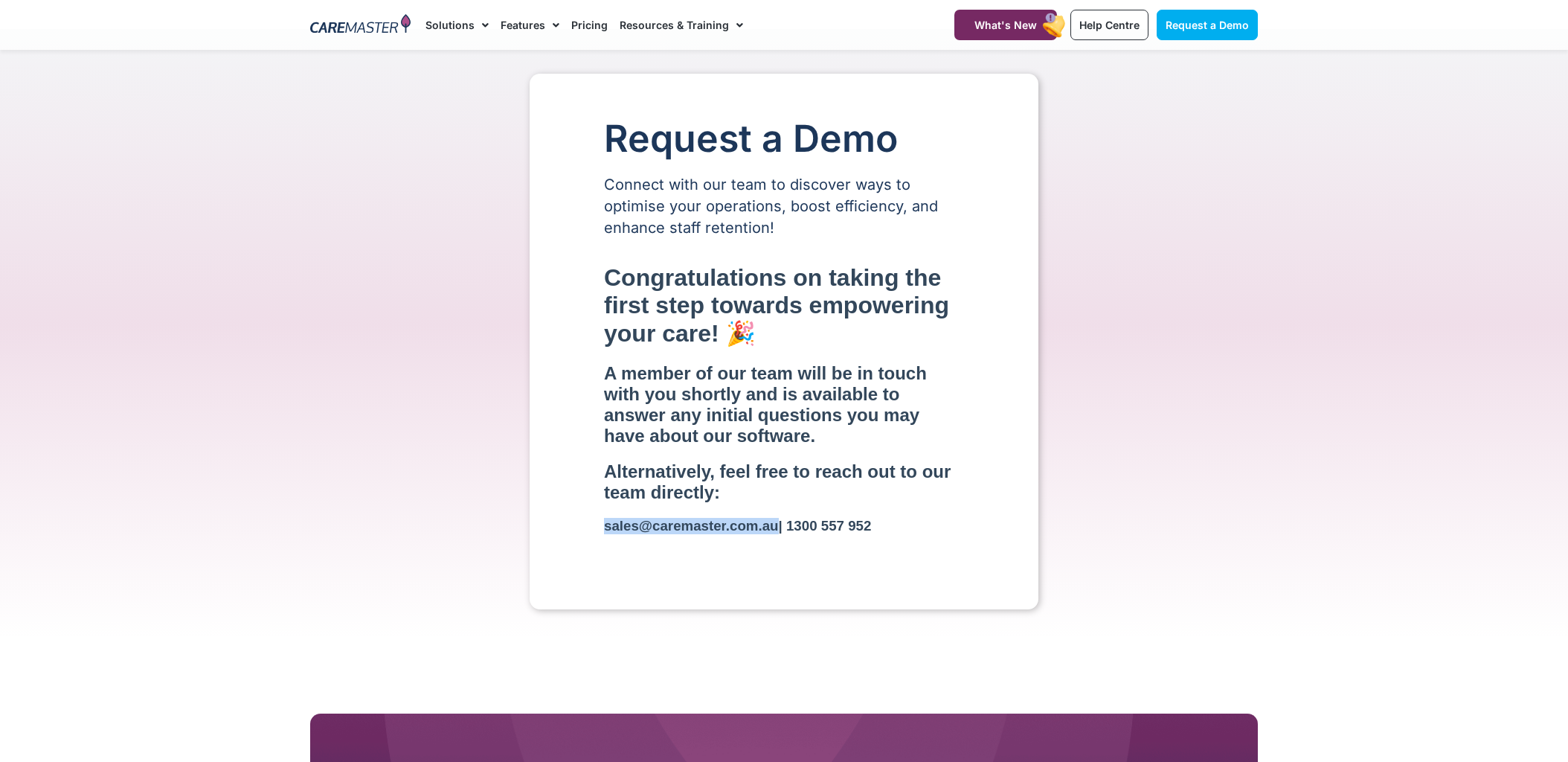 drag, startPoint x: 778, startPoint y: 531, endPoint x: 597, endPoint y: 534, distance: 181.02486 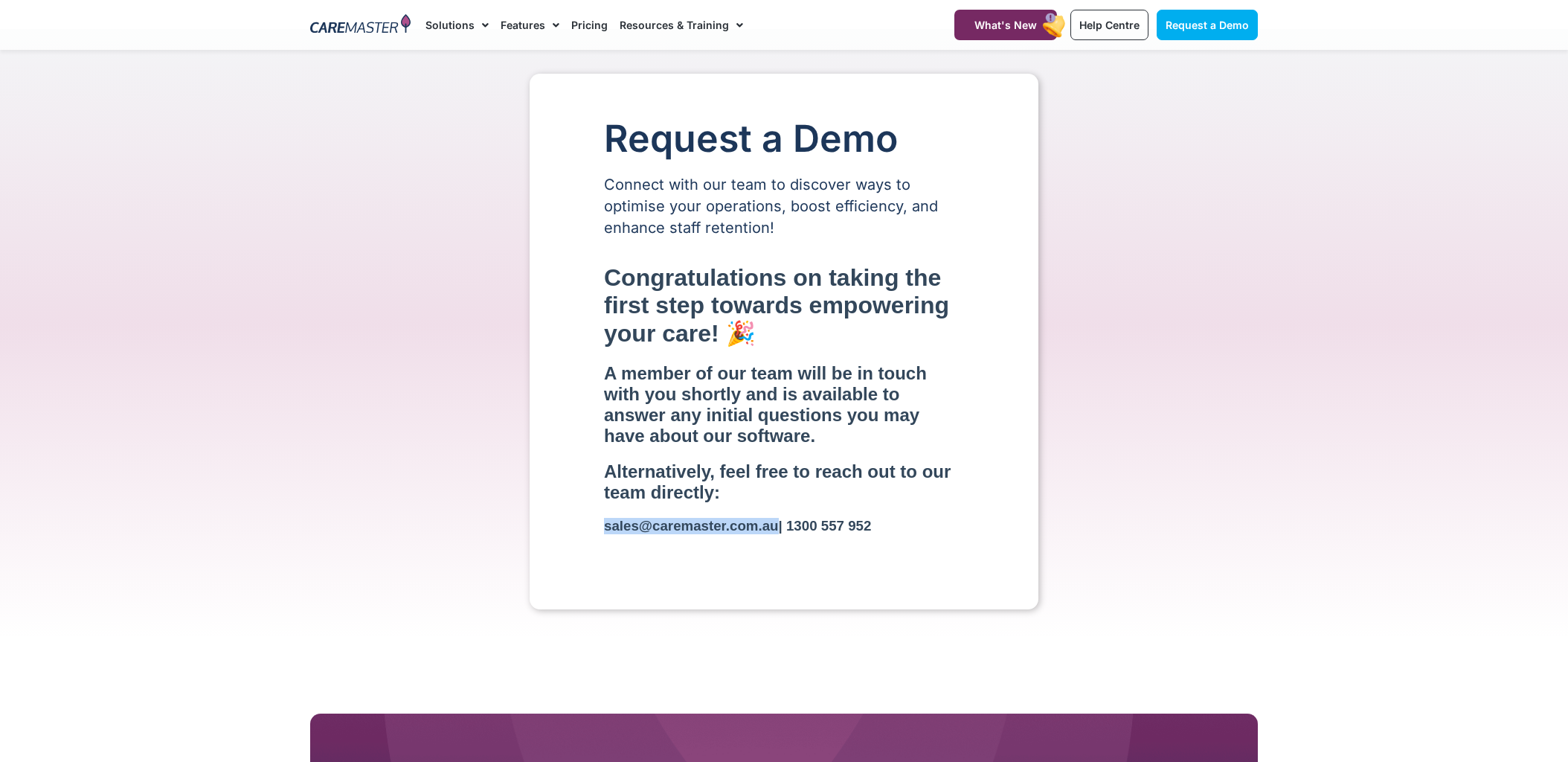 copy on "[EMAIL]" 